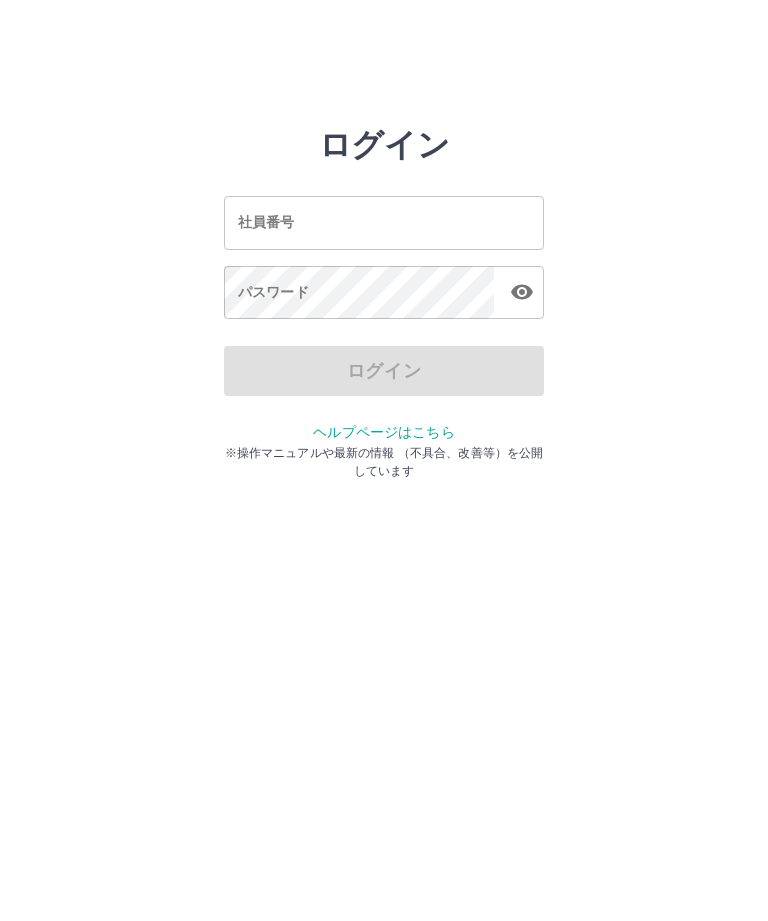 scroll, scrollTop: 0, scrollLeft: 0, axis: both 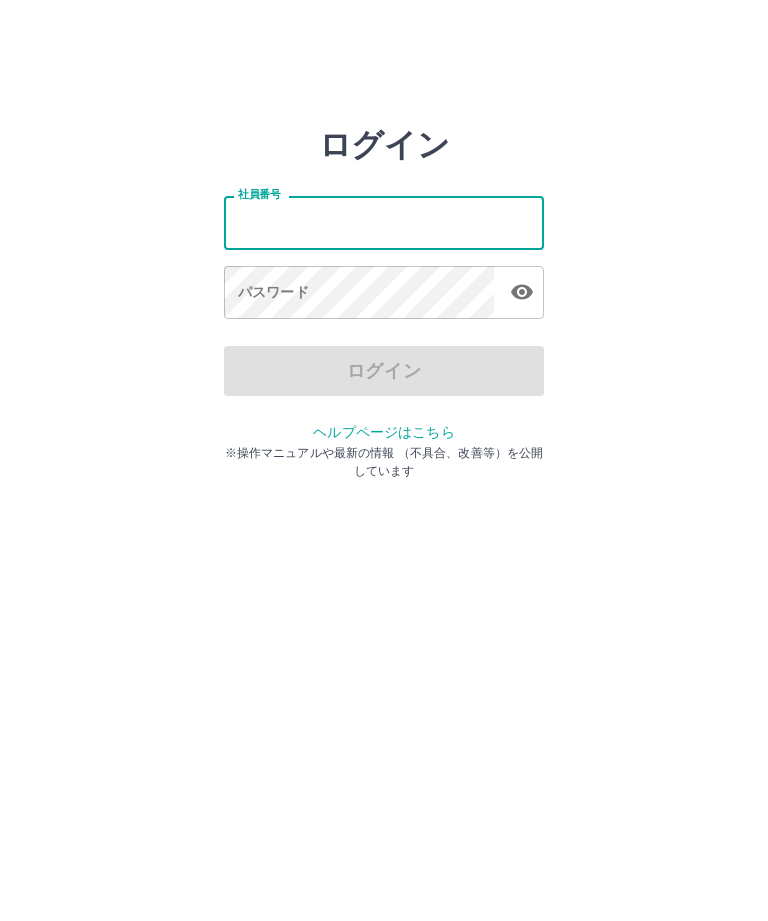 click on "ログイン 社員番号 社員番号 パスワード パスワード ログイン ヘルプページはこちら ※操作マニュアルや最新の情報 （不具合、改善等）を公開しています" at bounding box center [384, 223] 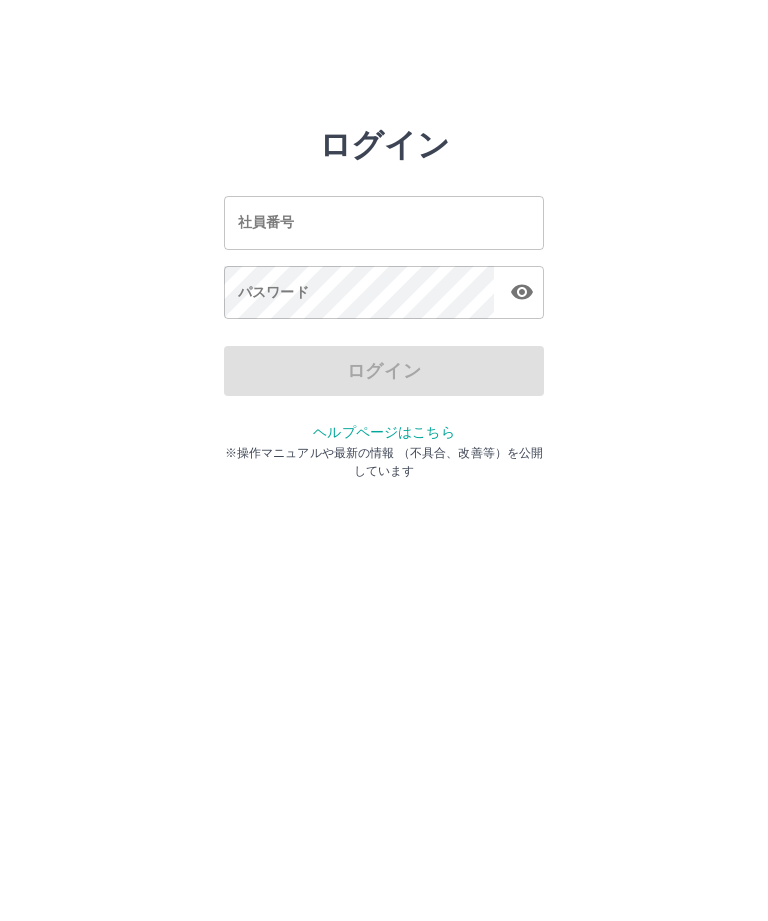 click on "社員番号 社員番号" at bounding box center (384, 222) 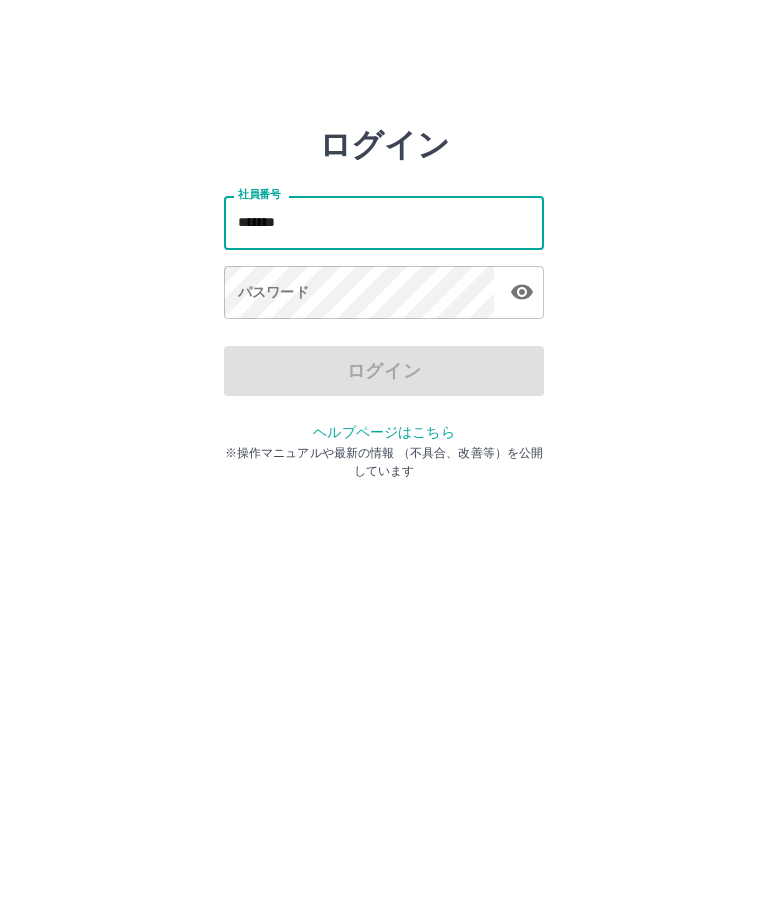 type on "*******" 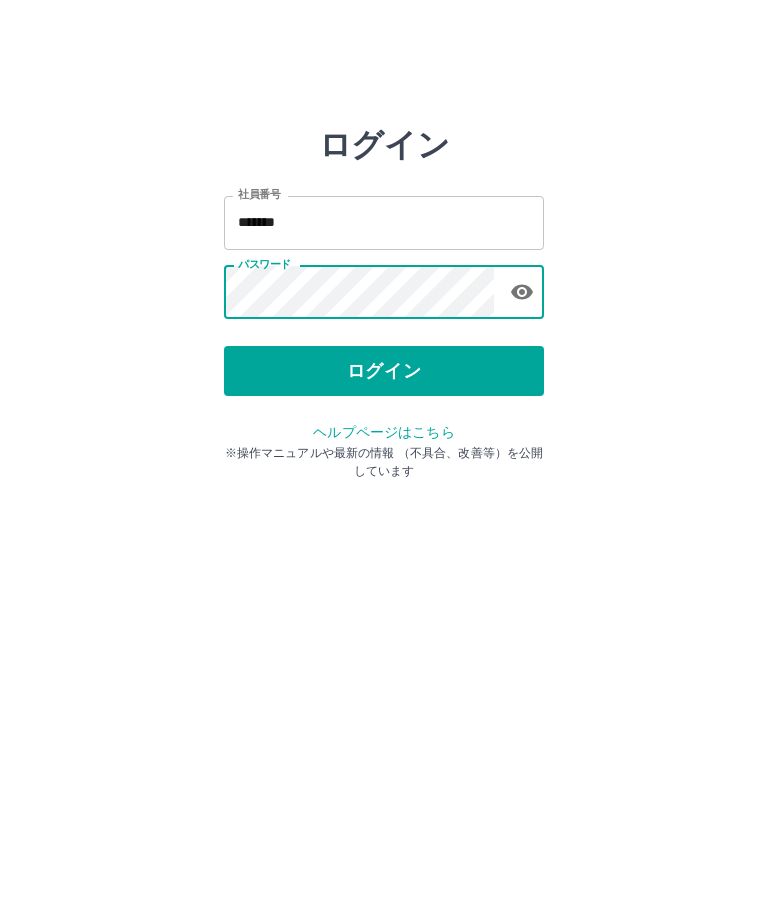 click on "ログイン" at bounding box center (384, 371) 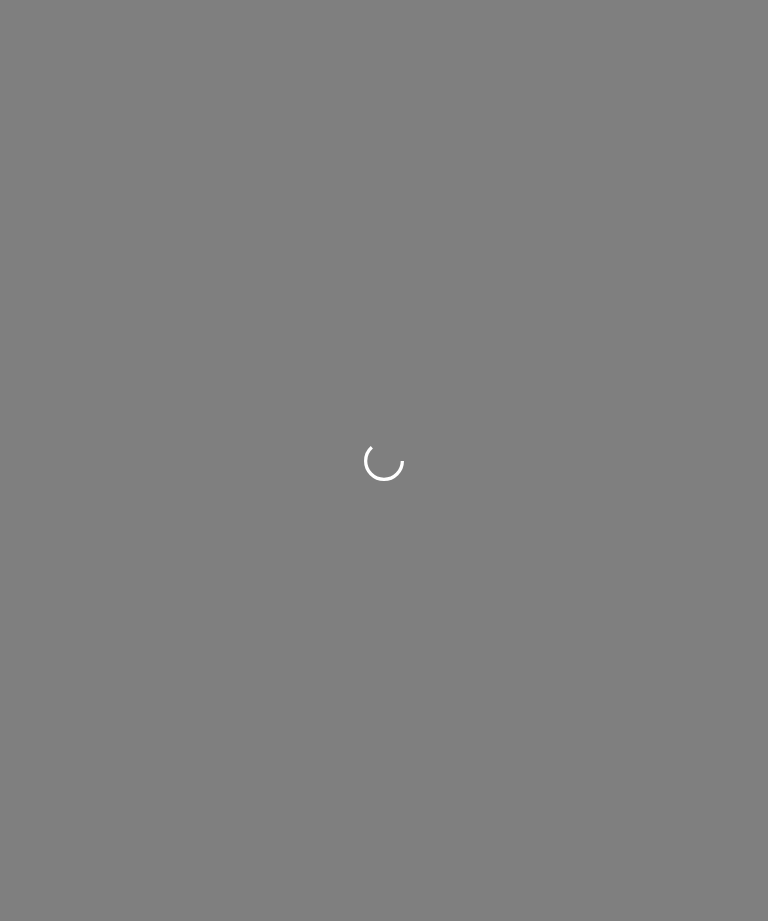 scroll, scrollTop: 0, scrollLeft: 0, axis: both 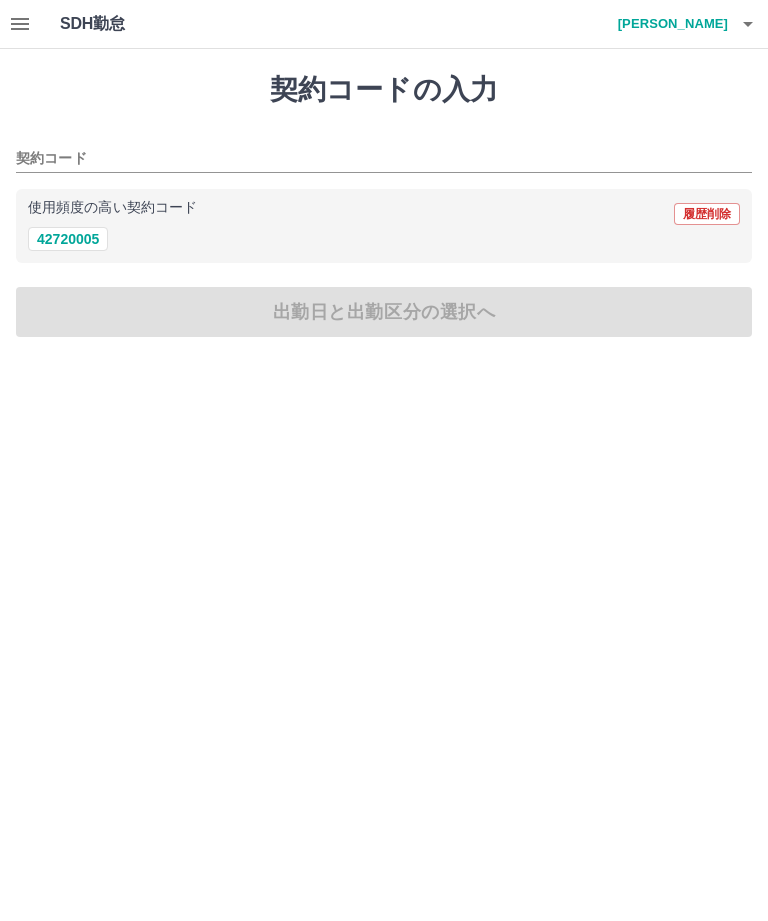 click on "42720005" at bounding box center (68, 239) 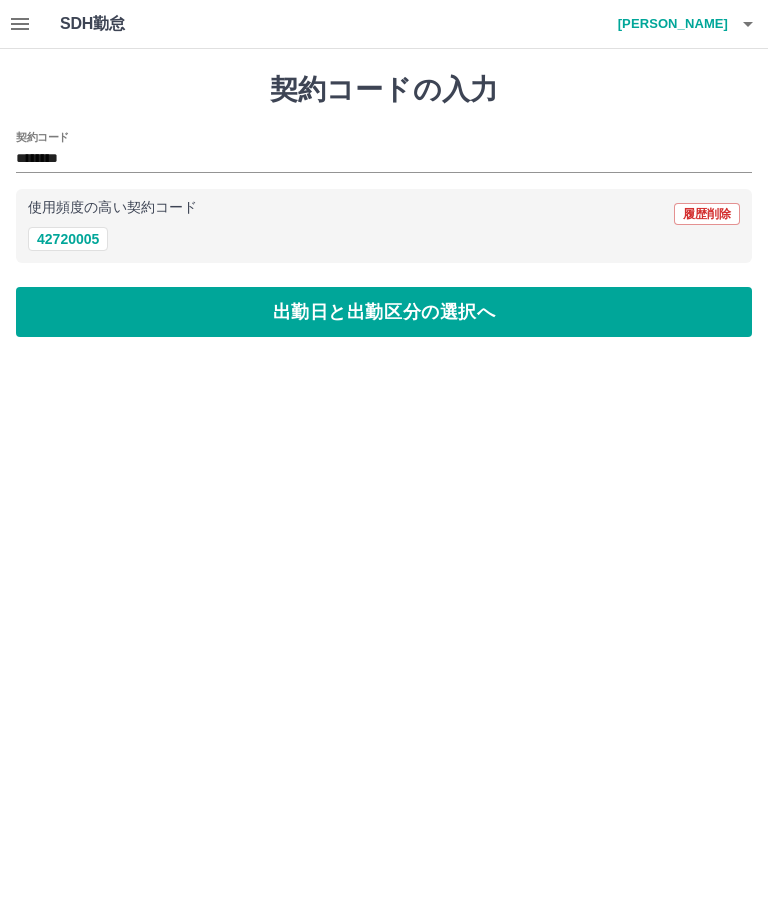 click on "出勤日と出勤区分の選択へ" at bounding box center (384, 312) 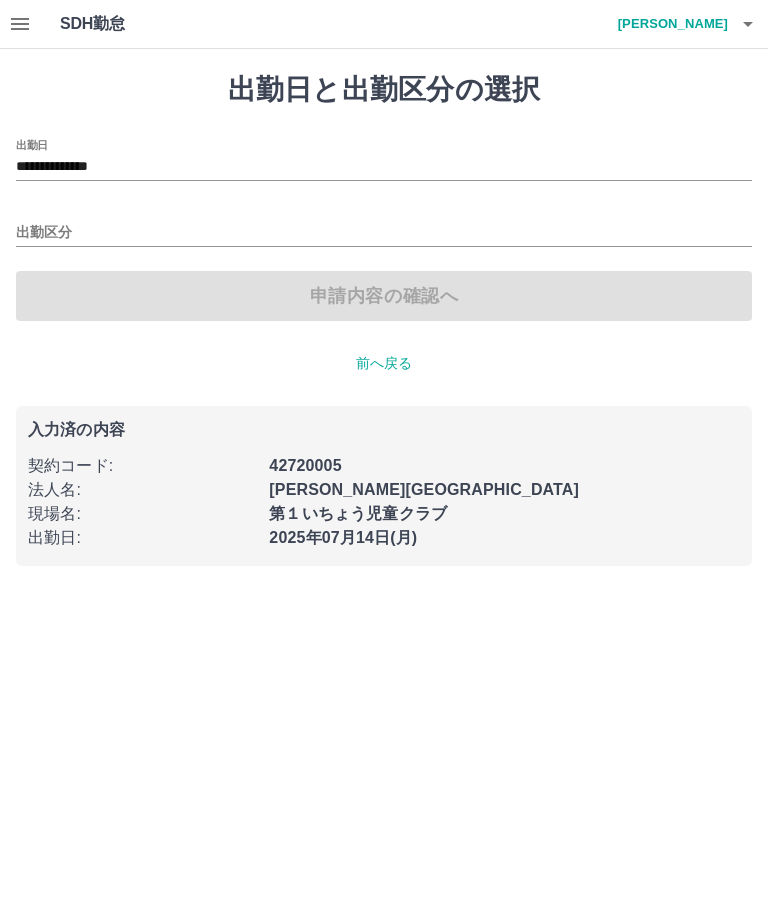 click on "出勤区分" at bounding box center [384, 233] 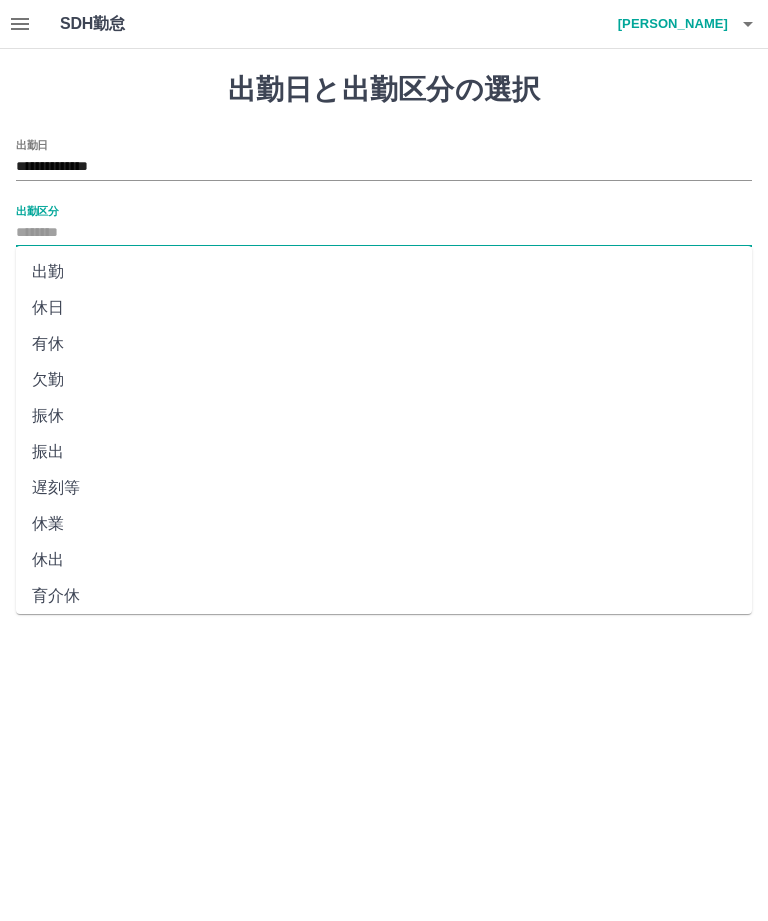 click on "出勤" at bounding box center [384, 272] 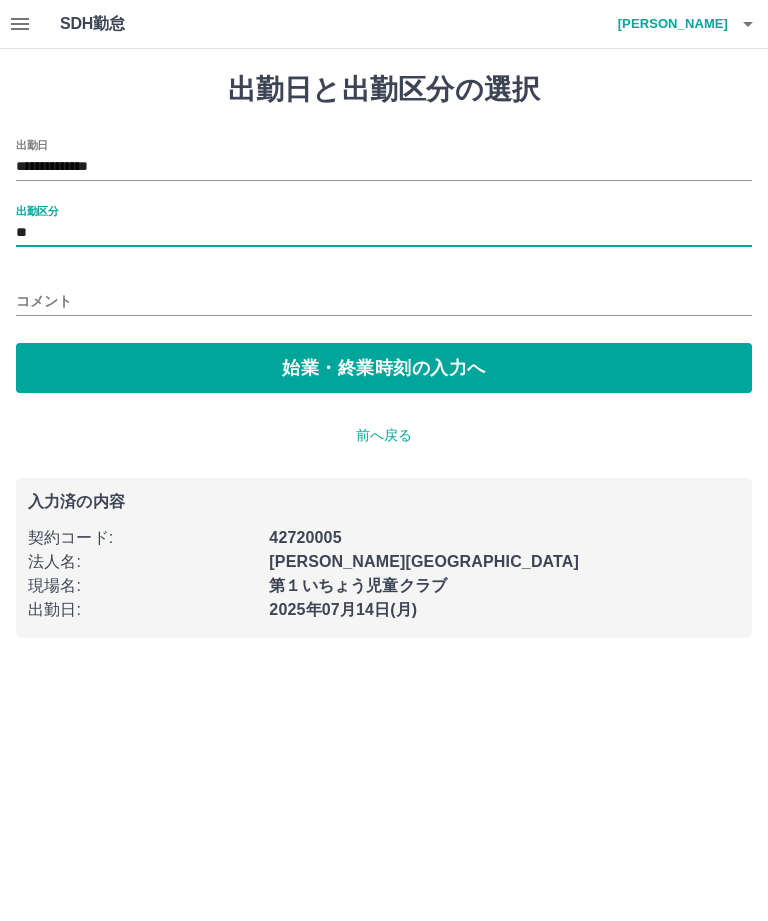 click on "始業・終業時刻の入力へ" at bounding box center (384, 368) 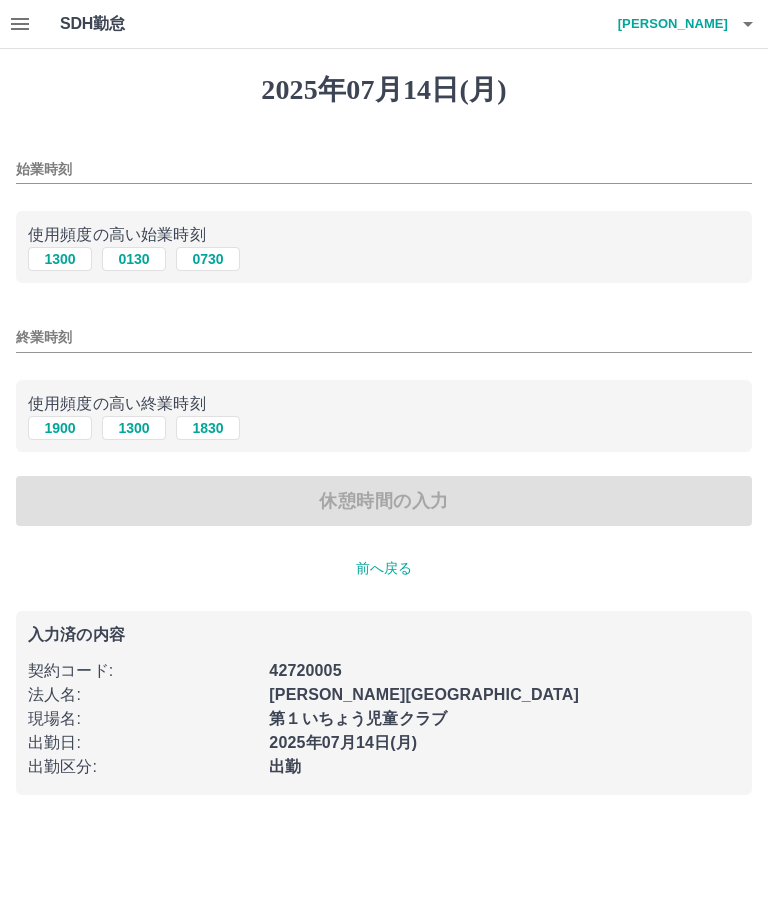 click on "1300" at bounding box center [60, 259] 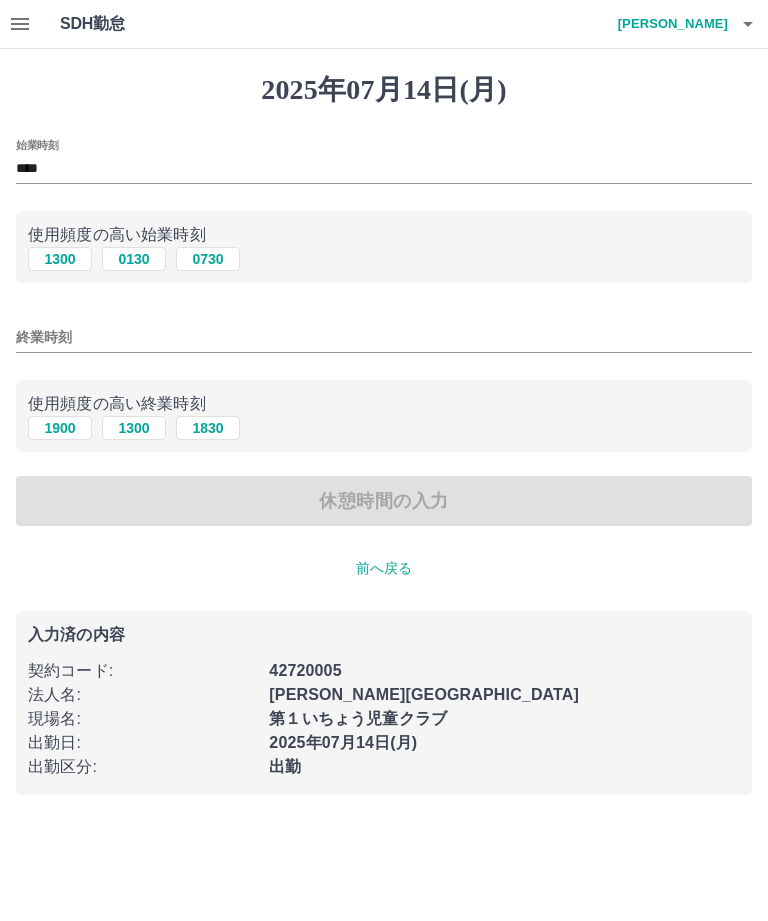 click on "1900" at bounding box center [60, 428] 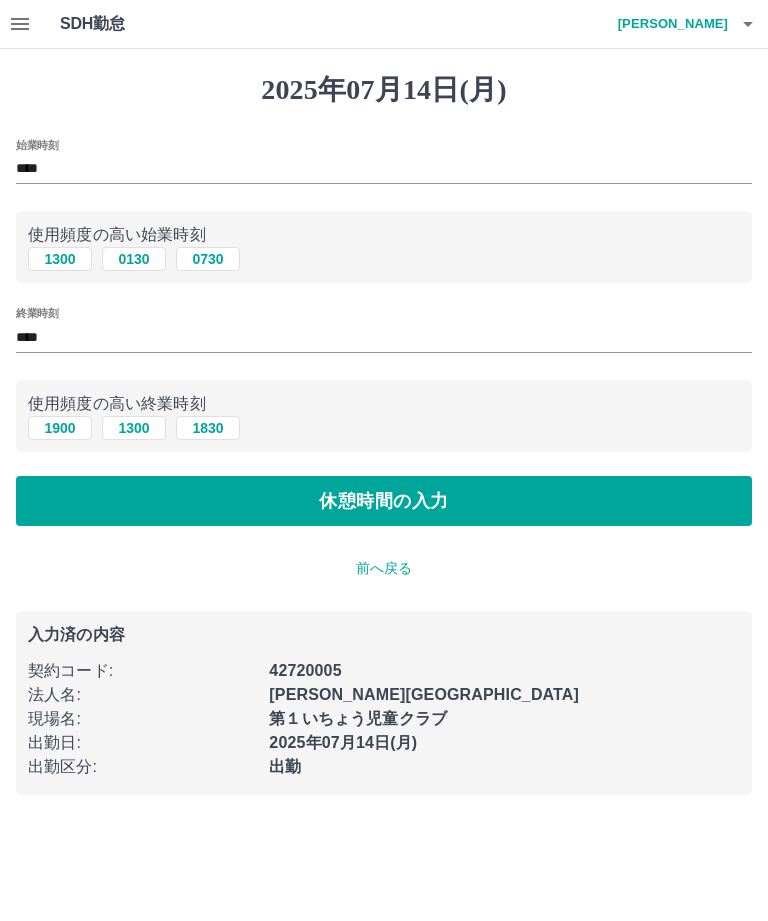 click on "休憩時間の入力" at bounding box center [384, 501] 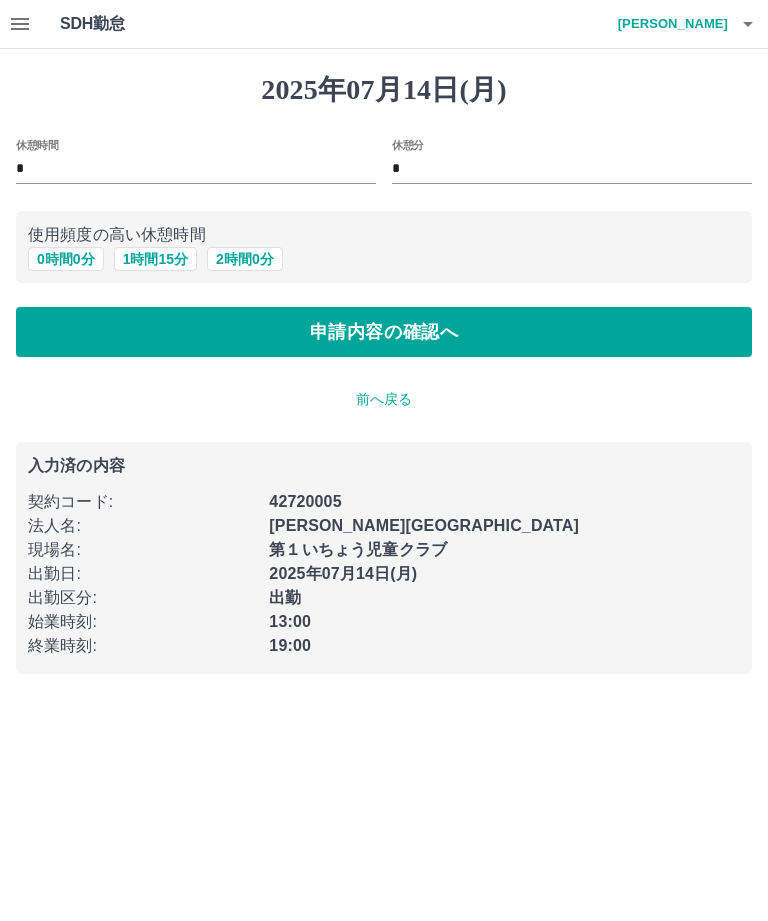 click on "0 時間 0 分" at bounding box center (66, 259) 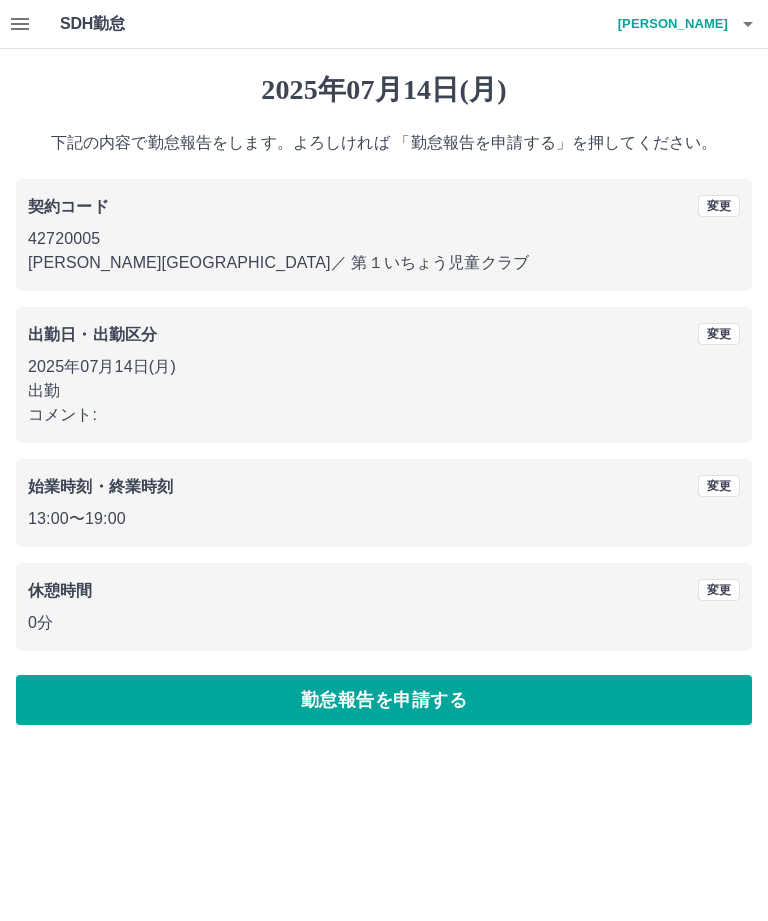 click on "勤怠報告を申請する" at bounding box center [384, 700] 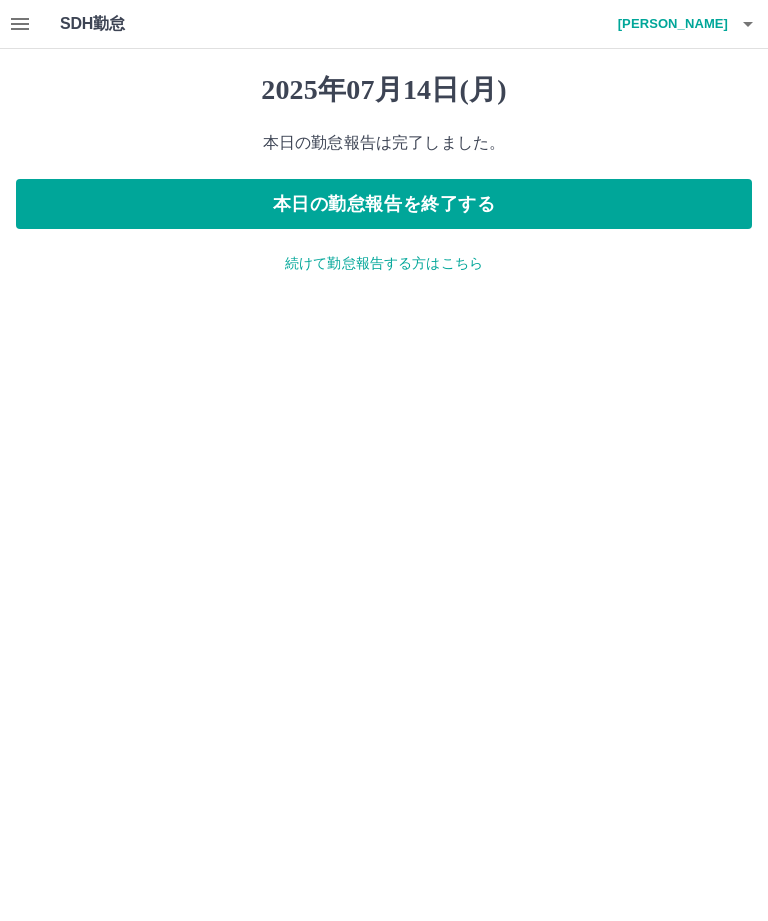 click on "本日の勤怠報告を終了する" at bounding box center (384, 204) 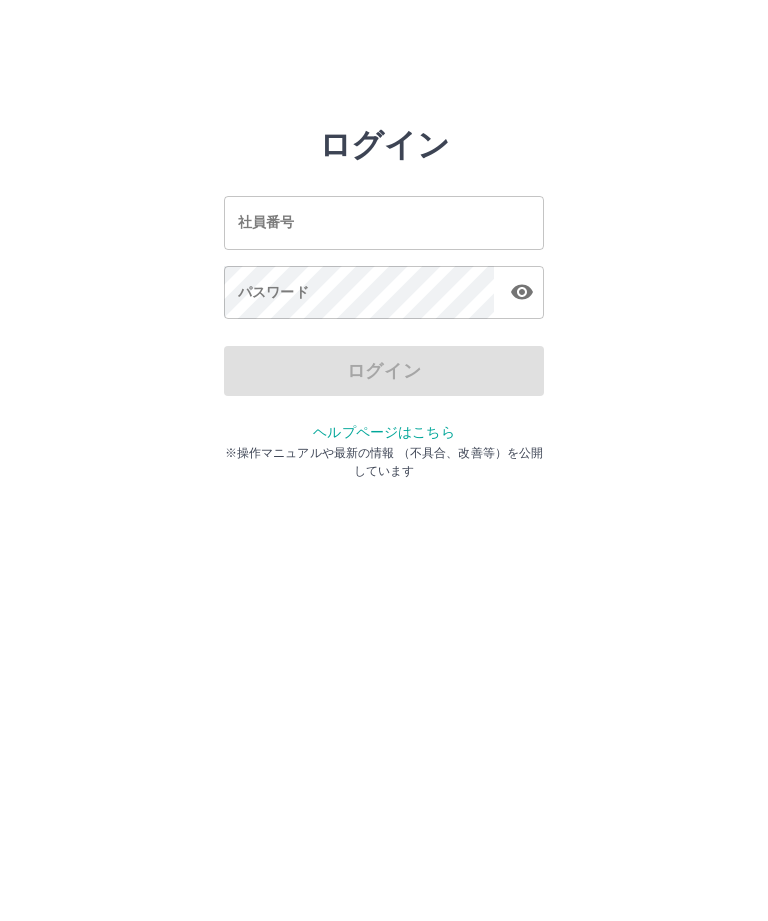 scroll, scrollTop: 0, scrollLeft: 0, axis: both 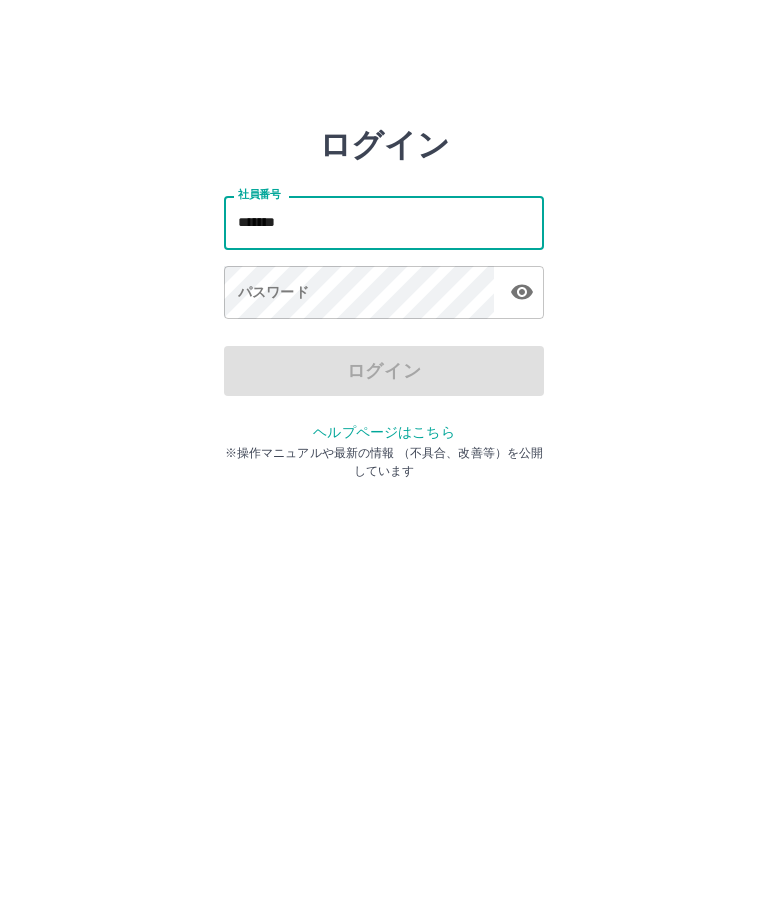 type on "*******" 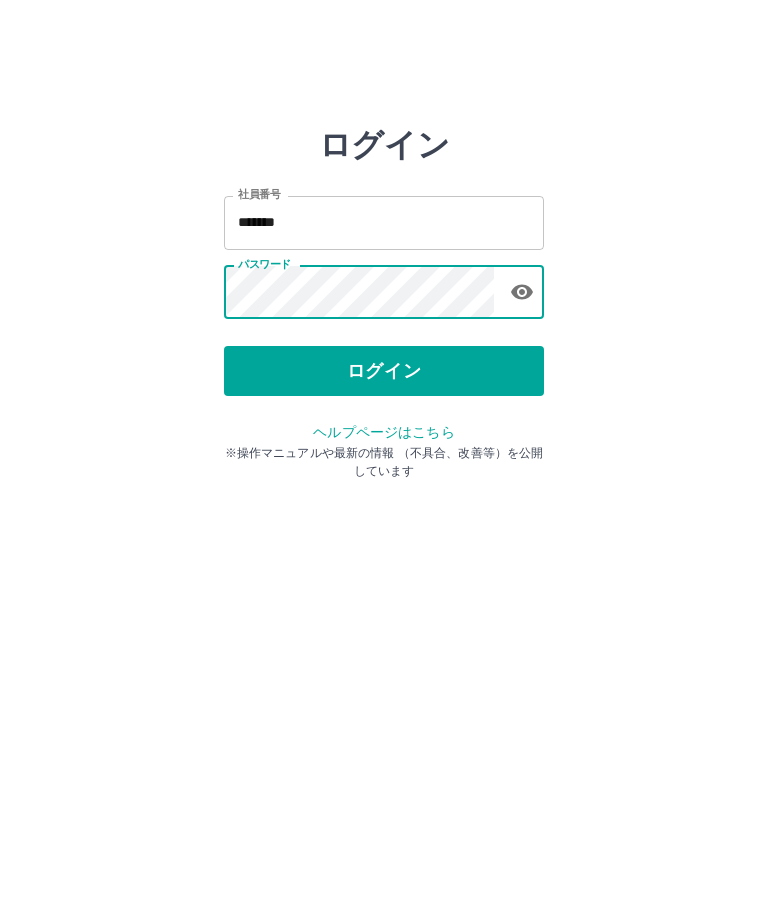 click on "ログイン" at bounding box center (384, 371) 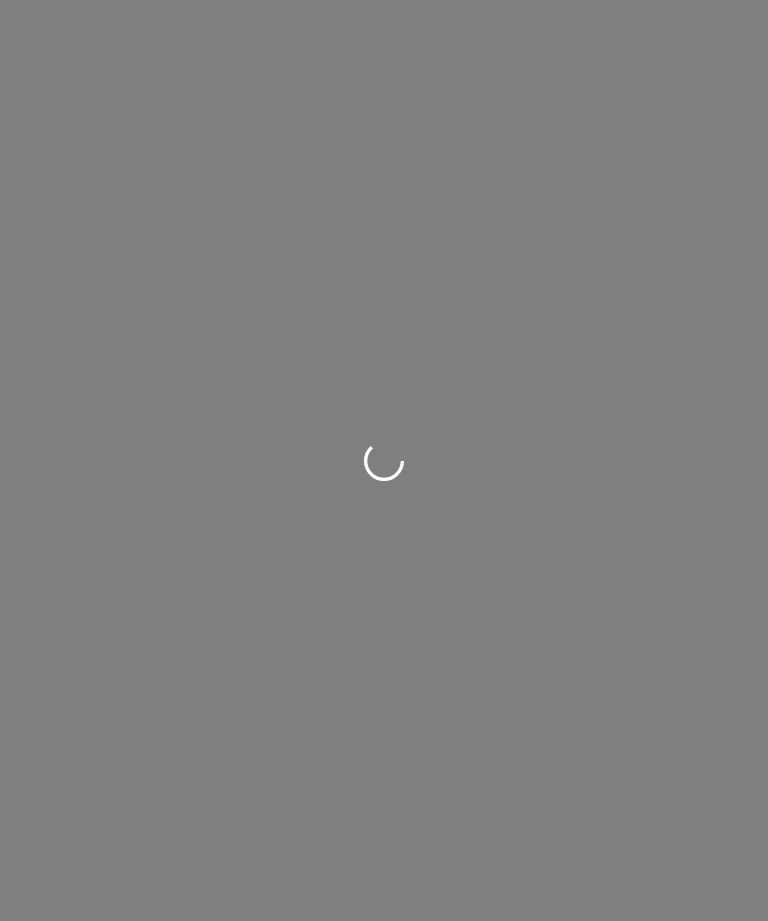 scroll, scrollTop: 0, scrollLeft: 0, axis: both 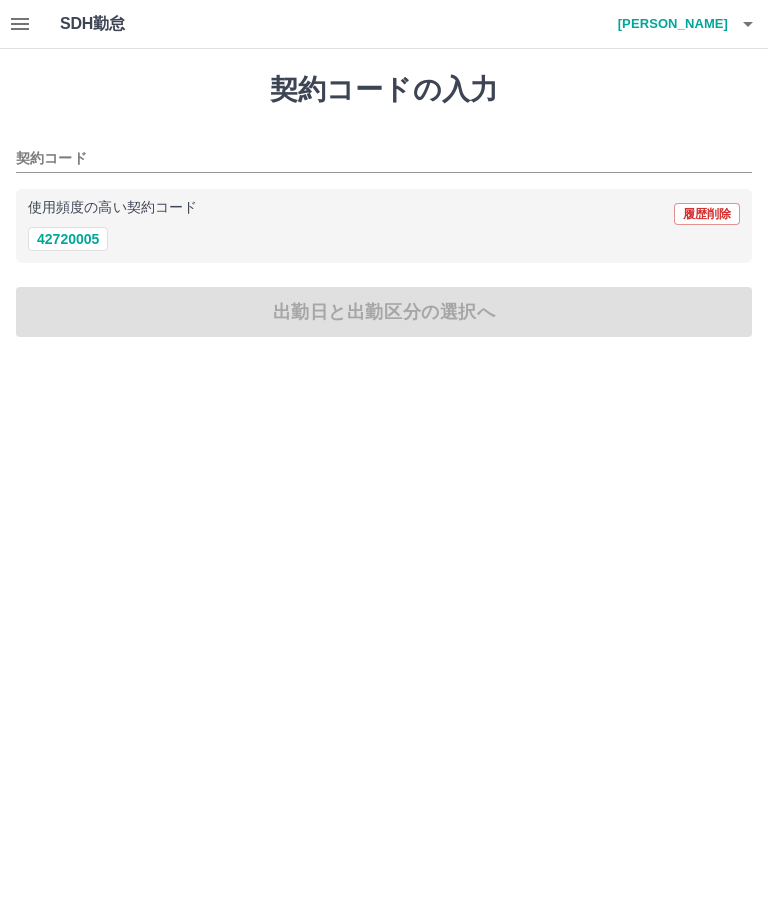 click on "42720005" at bounding box center (68, 239) 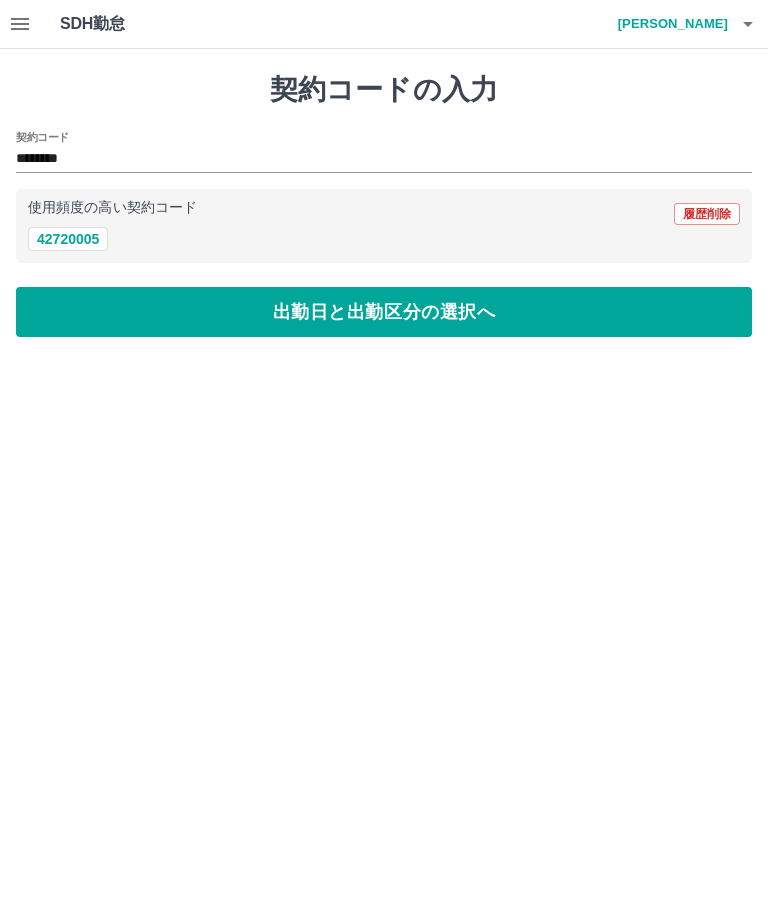 click on "出勤日と出勤区分の選択へ" at bounding box center [384, 312] 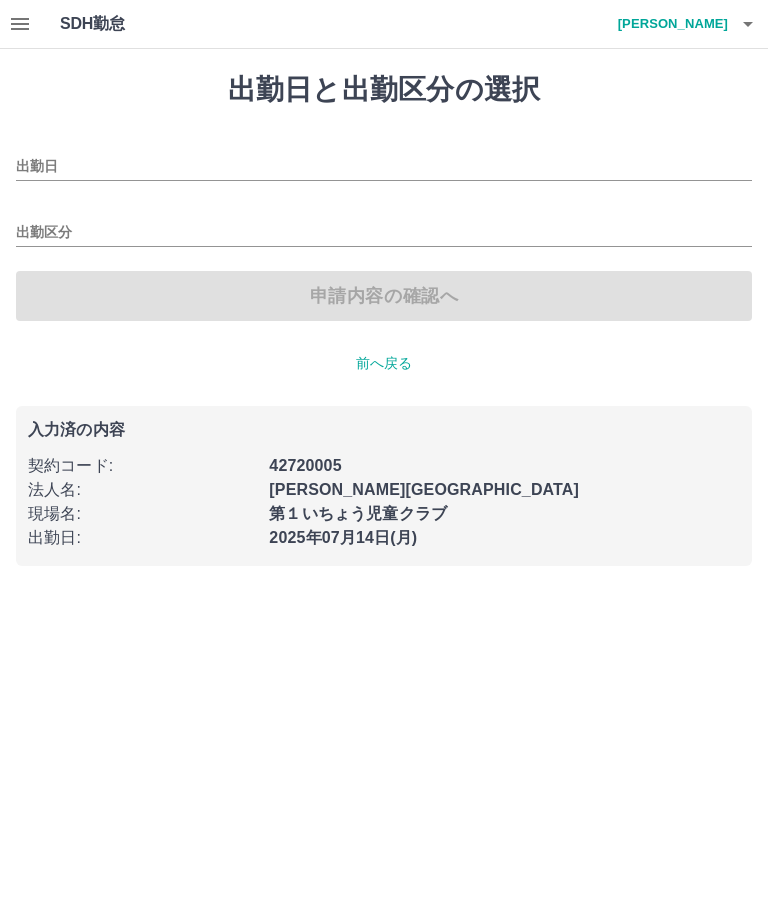 type on "**********" 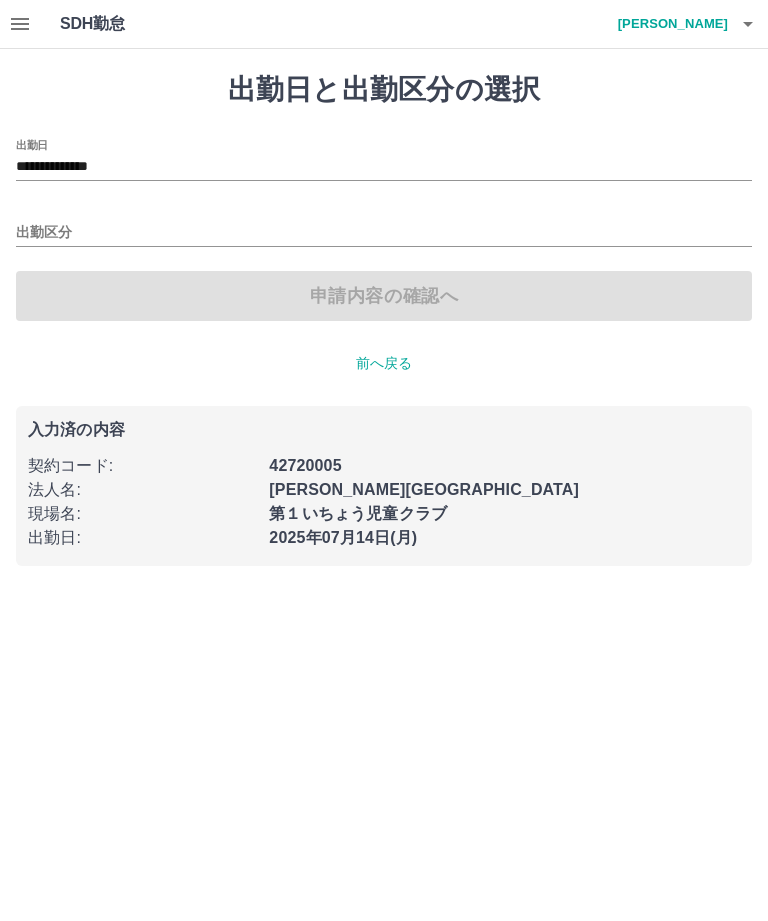 click on "出勤区分" at bounding box center (384, 233) 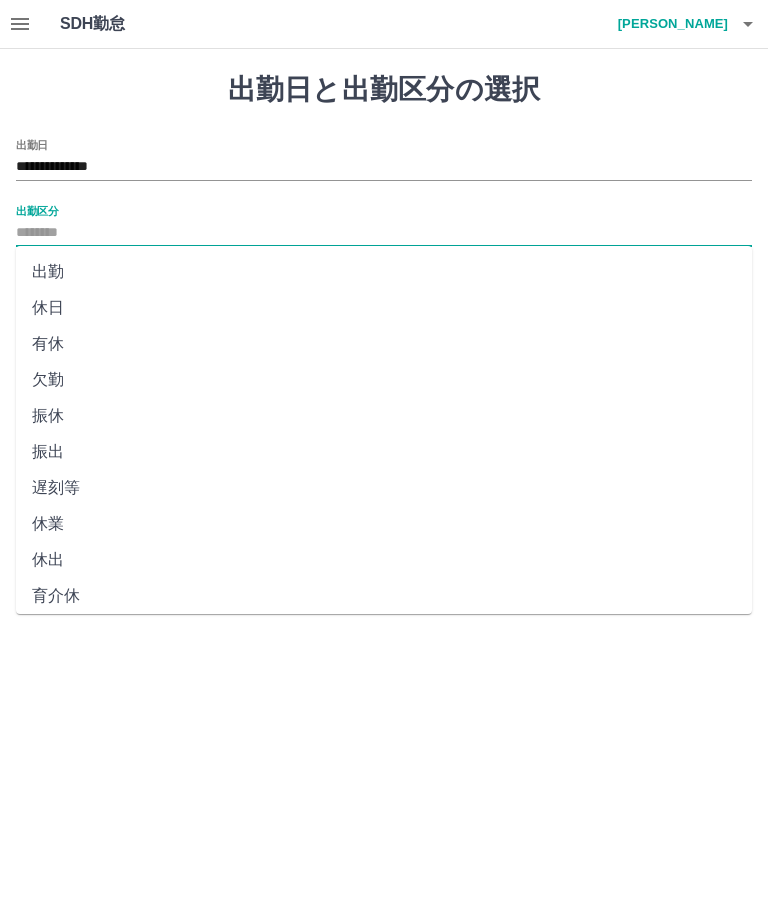 click on "出勤" at bounding box center [384, 272] 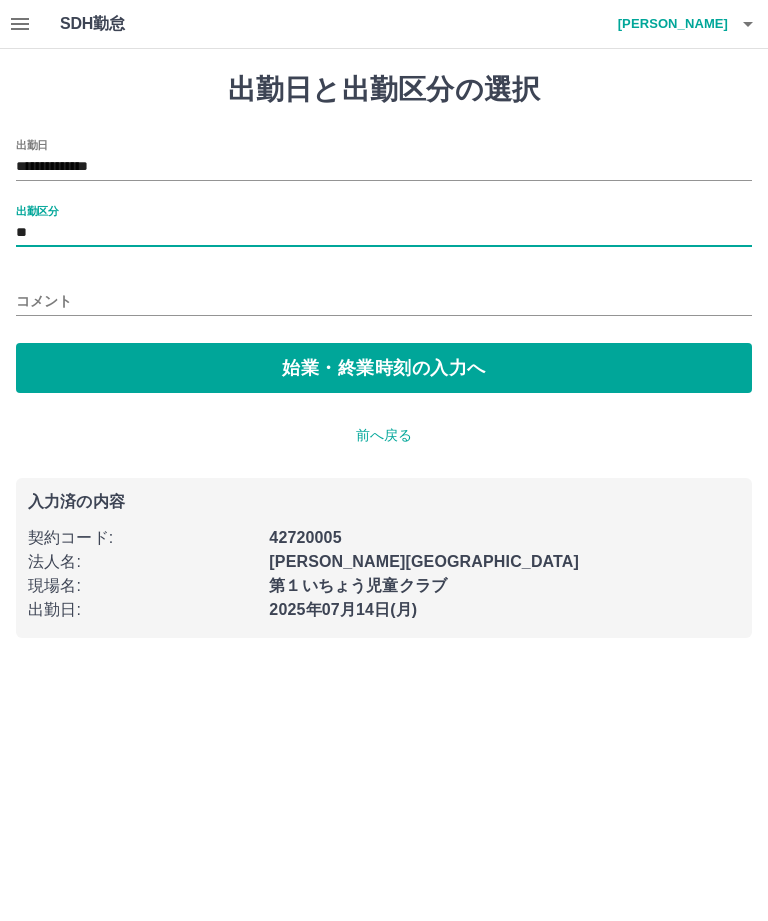 click on "始業・終業時刻の入力へ" at bounding box center (384, 368) 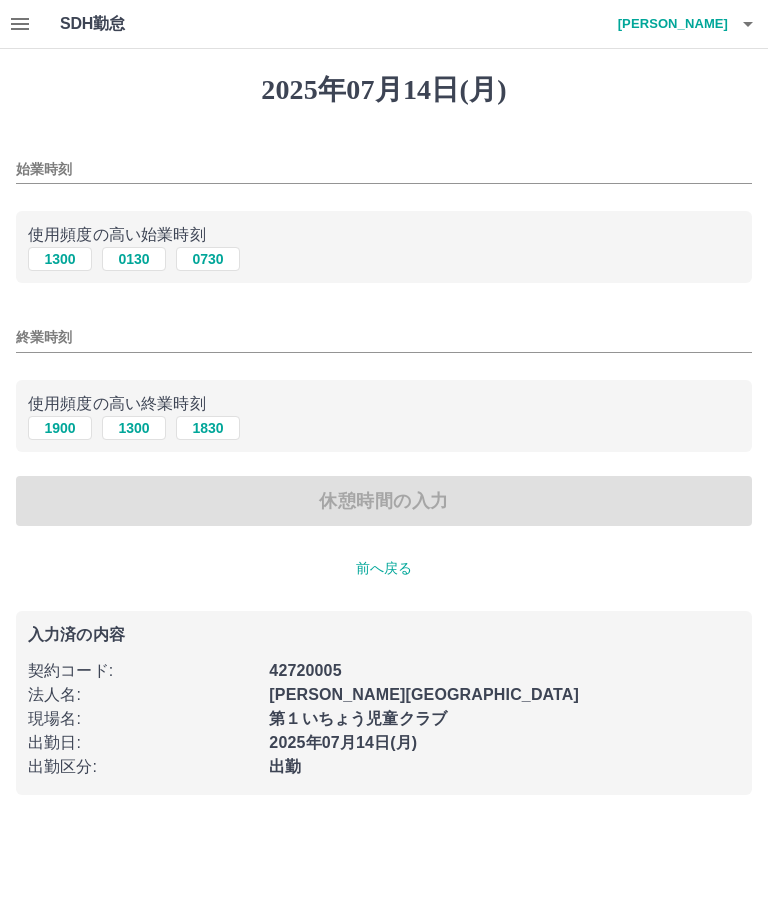 click on "始業時刻" at bounding box center (384, 169) 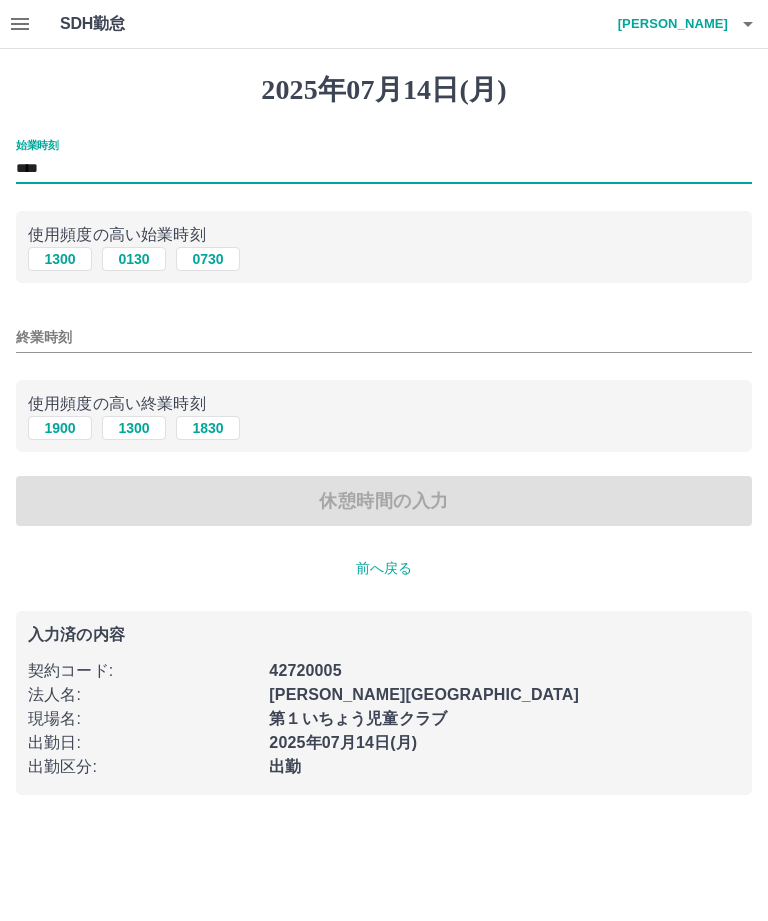 type on "****" 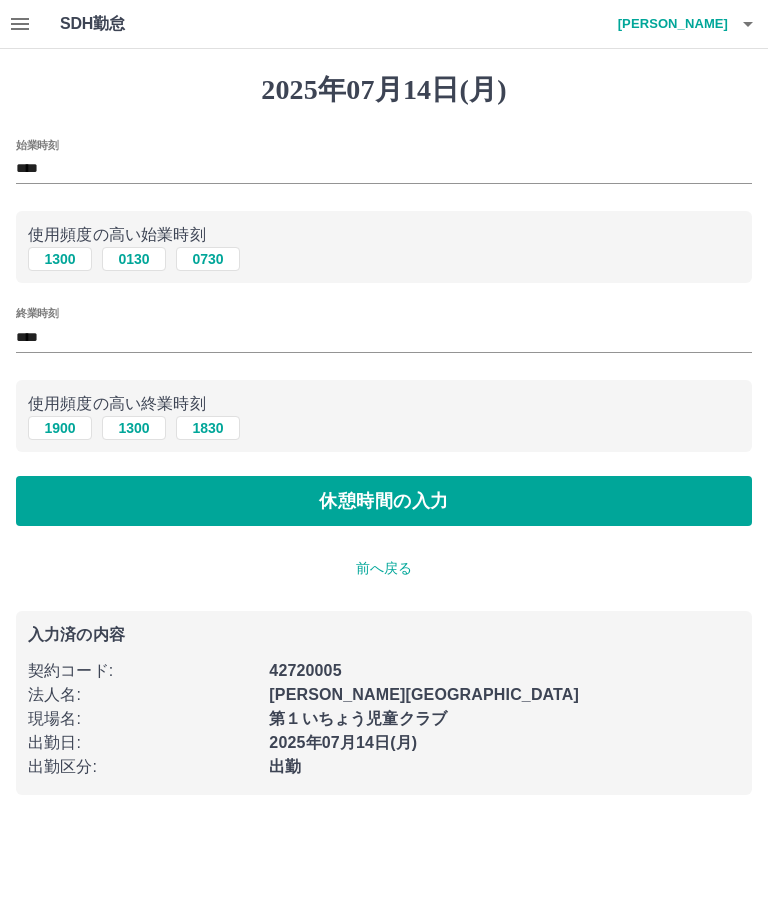 click on "休憩時間の入力" at bounding box center (384, 501) 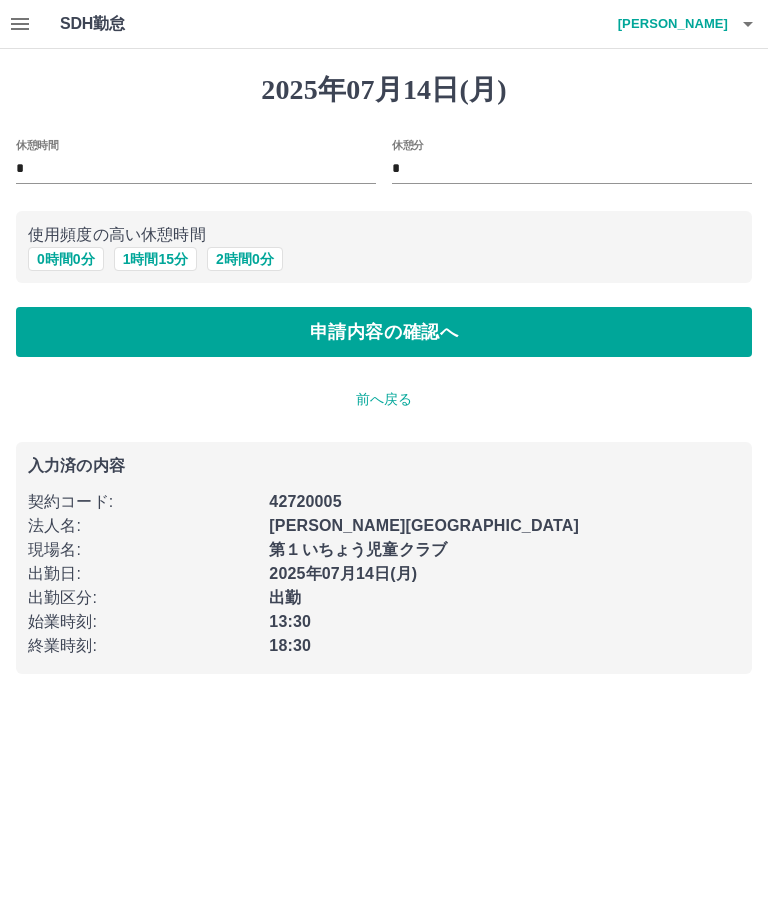 click on "申請内容の確認へ" at bounding box center [384, 332] 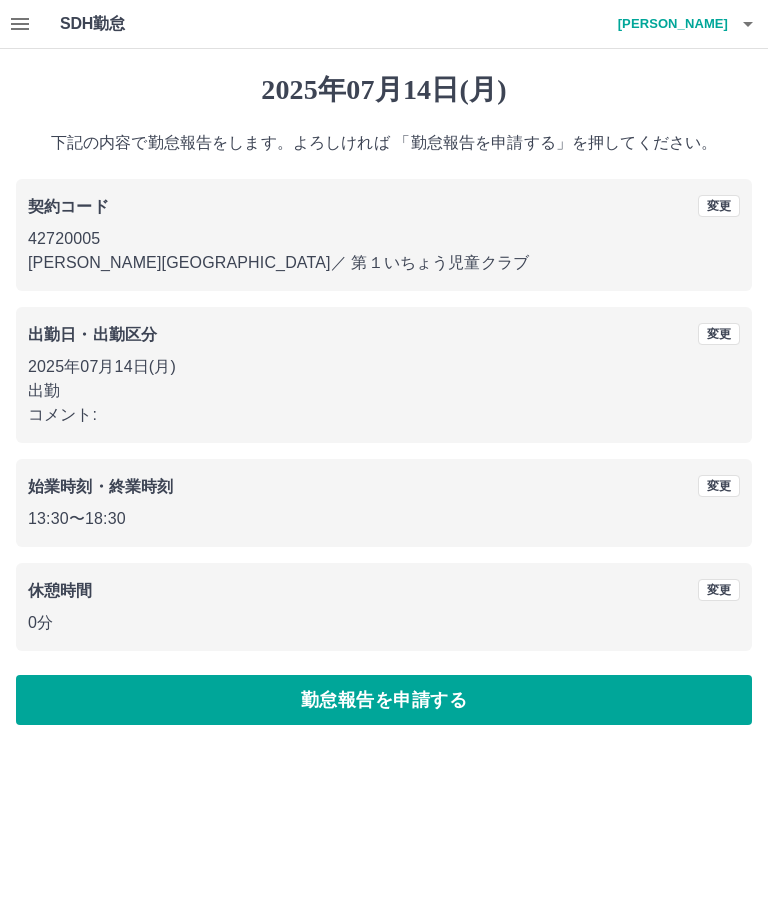 click on "勤怠報告を申請する" at bounding box center [384, 700] 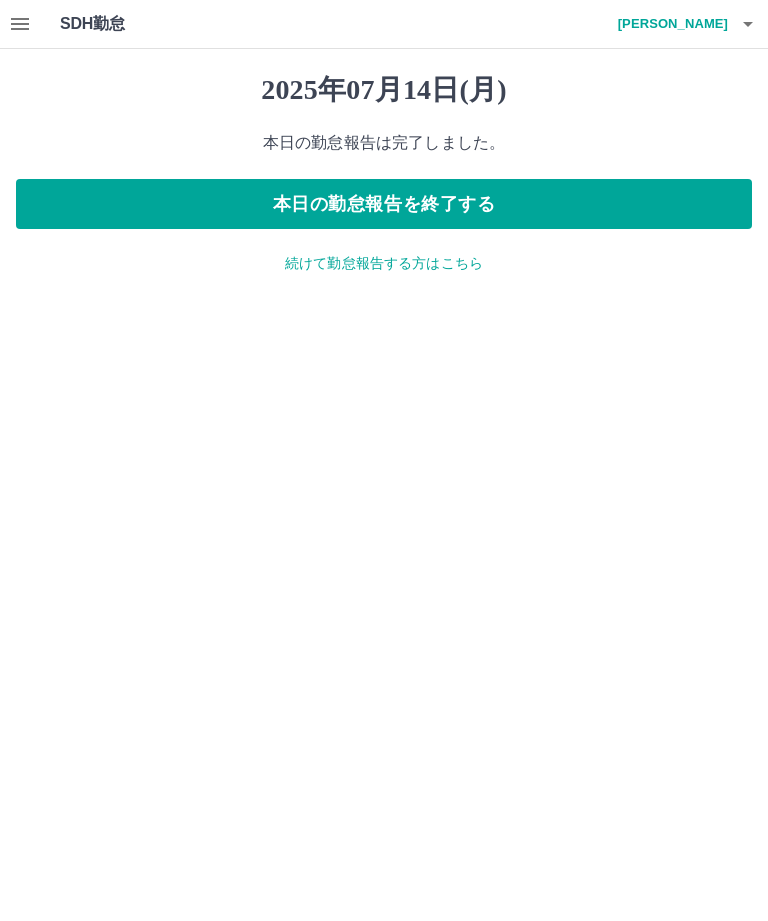 click on "本日の勤怠報告を終了する" at bounding box center [384, 204] 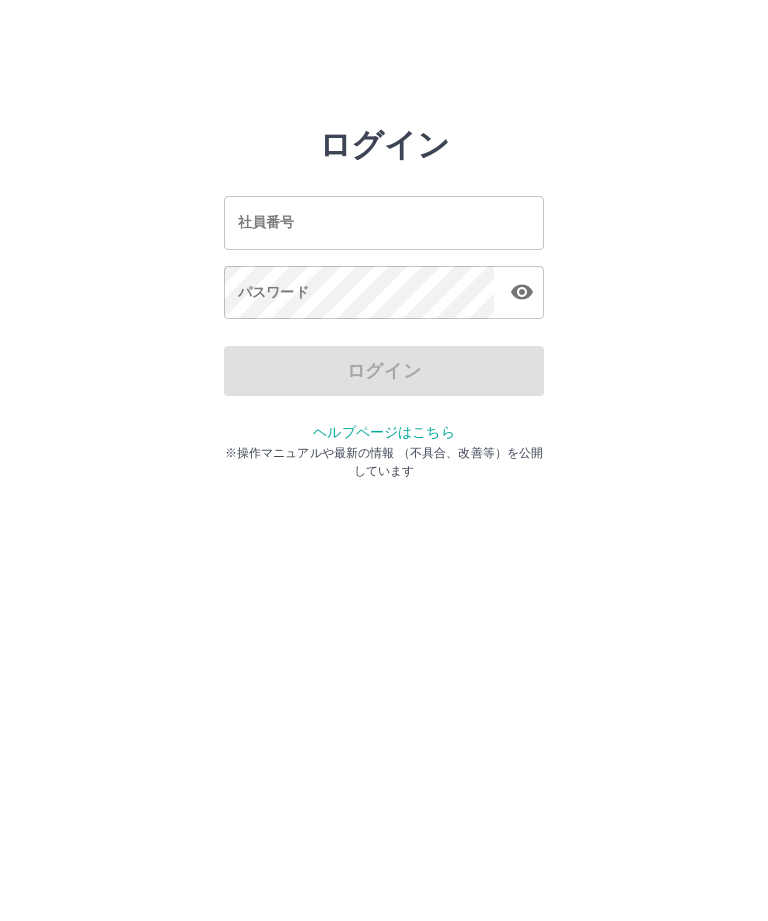 scroll, scrollTop: 0, scrollLeft: 0, axis: both 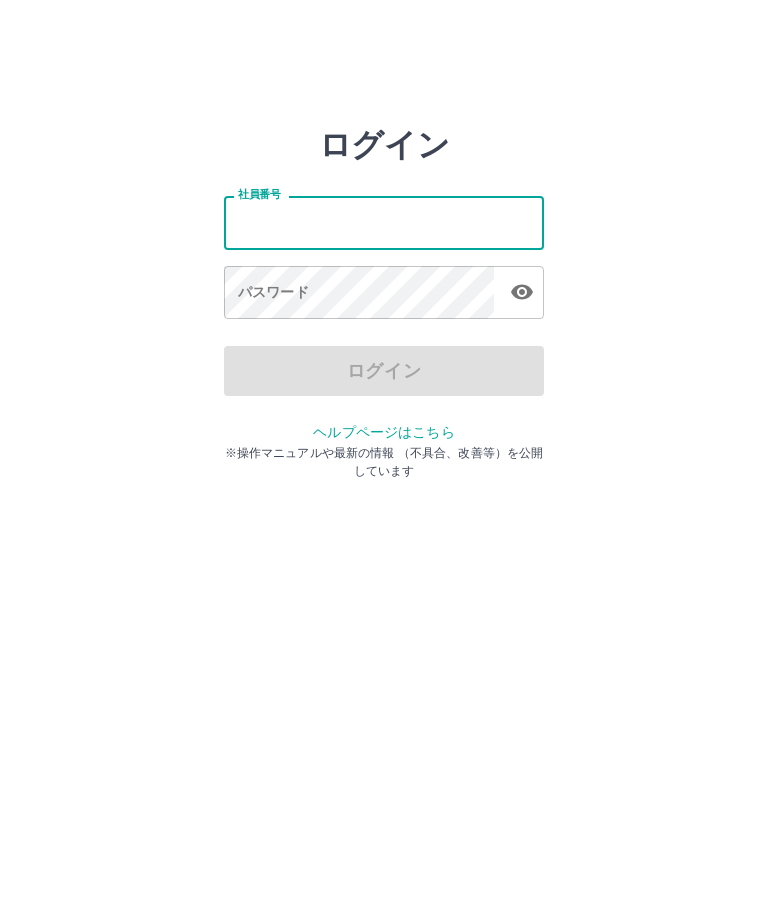 type on "*******" 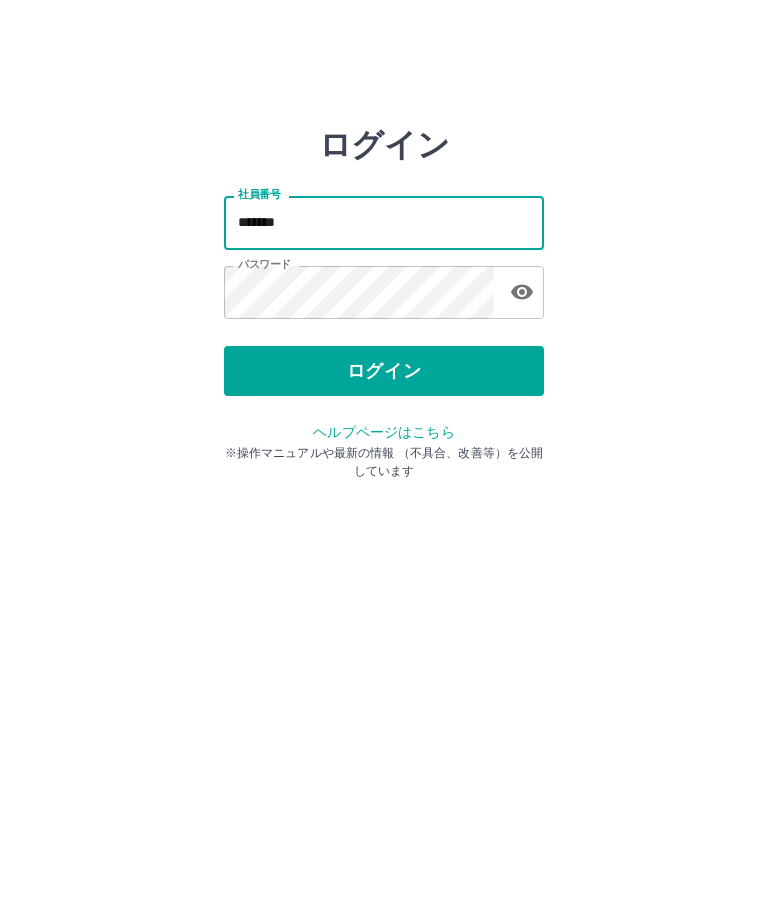 click on "ログイン" at bounding box center [384, 371] 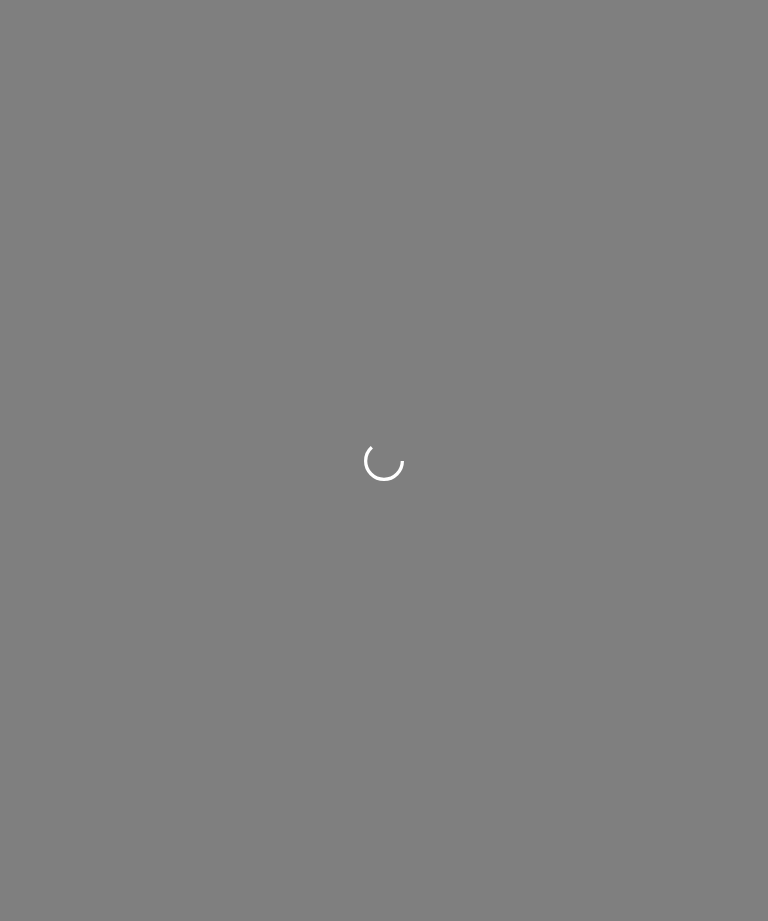 scroll, scrollTop: 0, scrollLeft: 0, axis: both 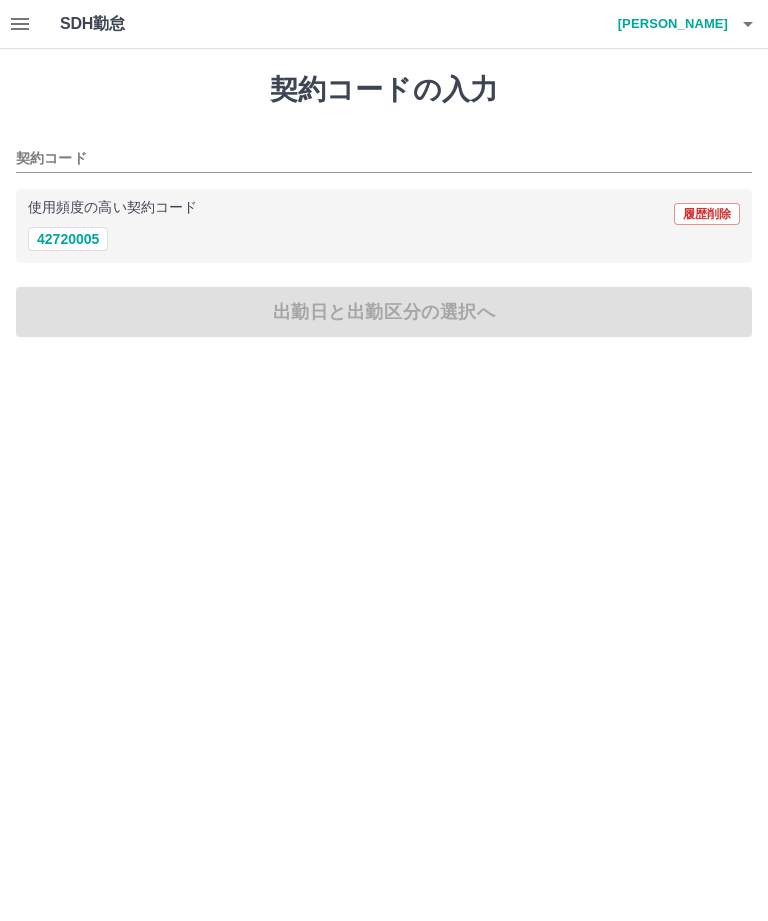 click on "契約コード" at bounding box center (369, 159) 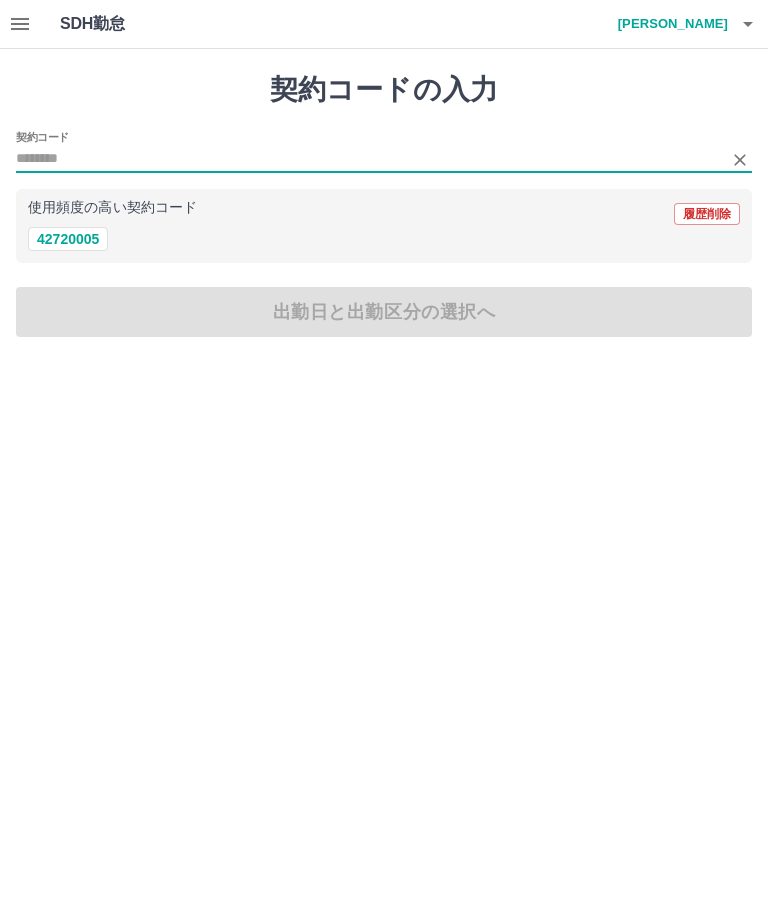 click 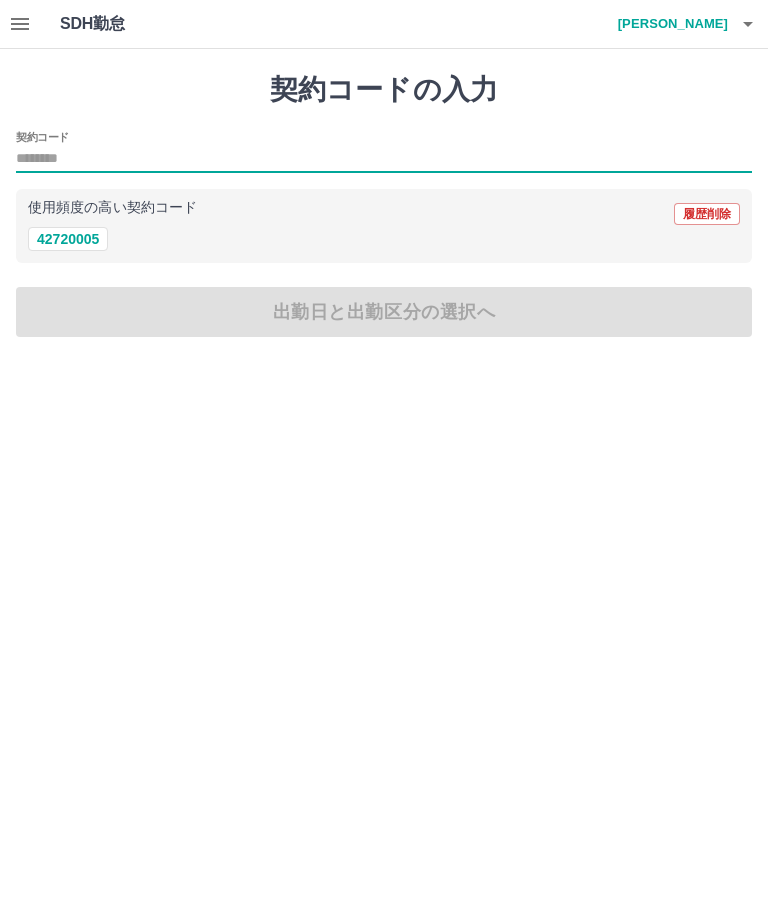 click on "契約コード" at bounding box center (384, 159) 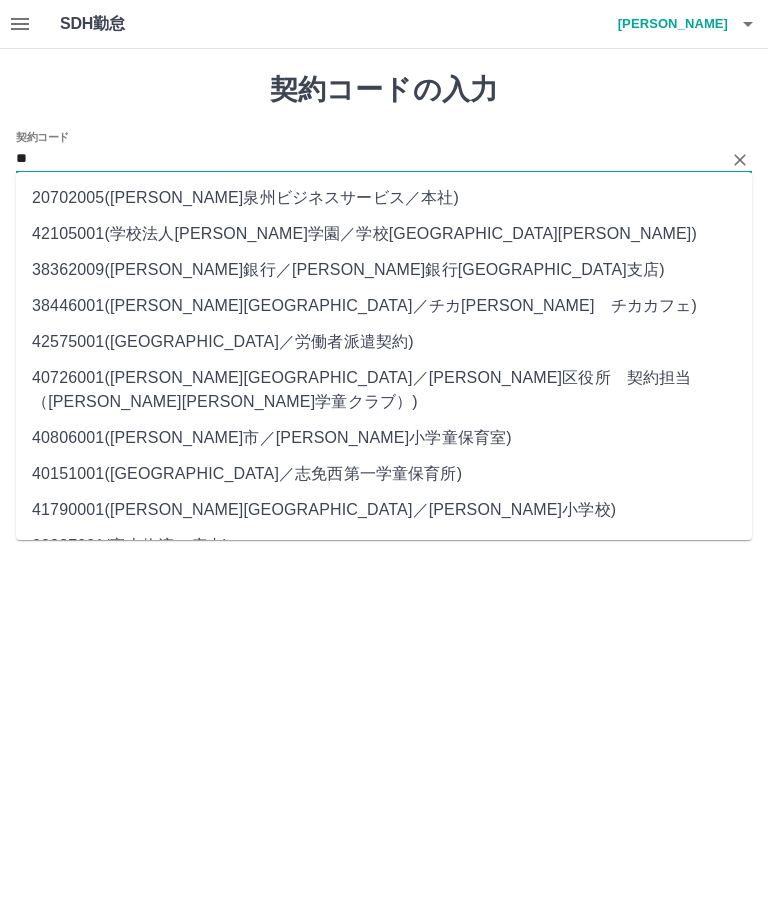 type on "*" 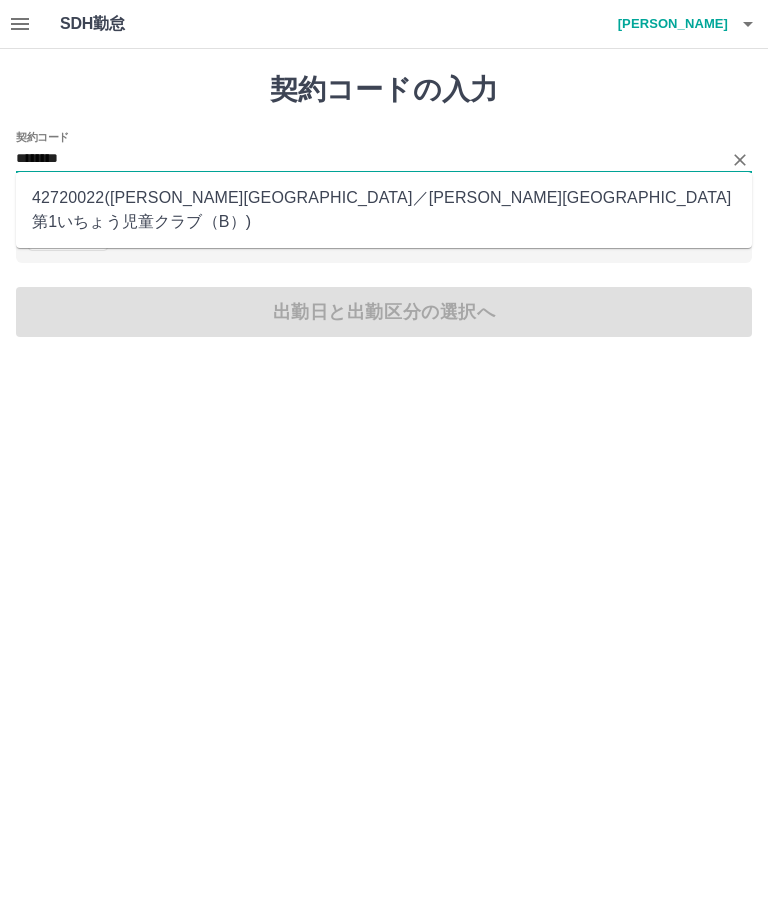 type on "********" 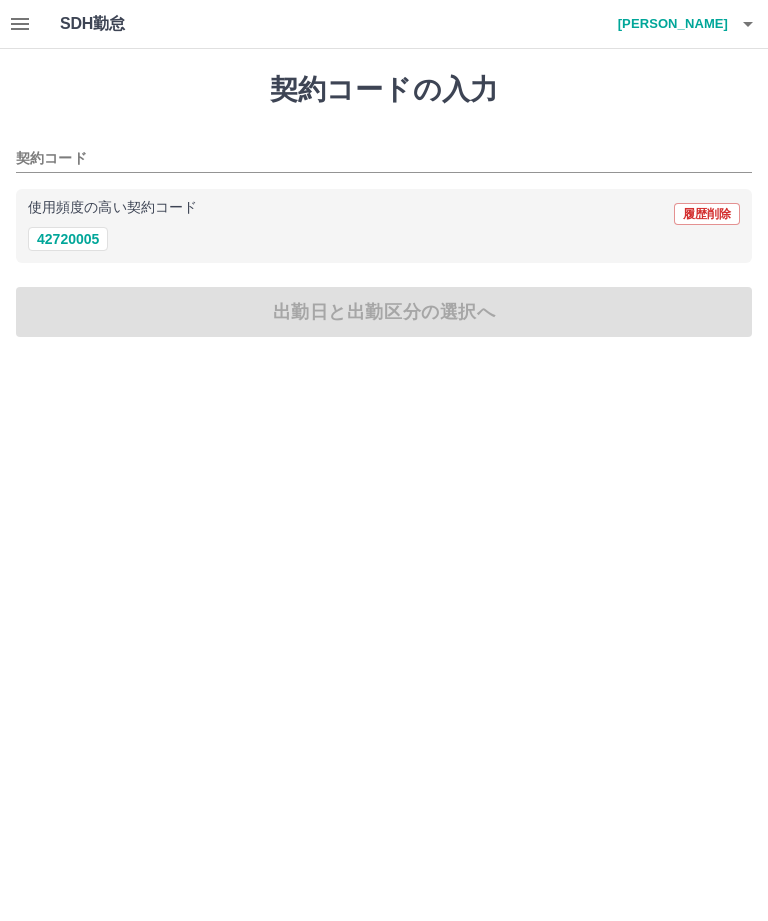 click on "契約コード" at bounding box center [384, 159] 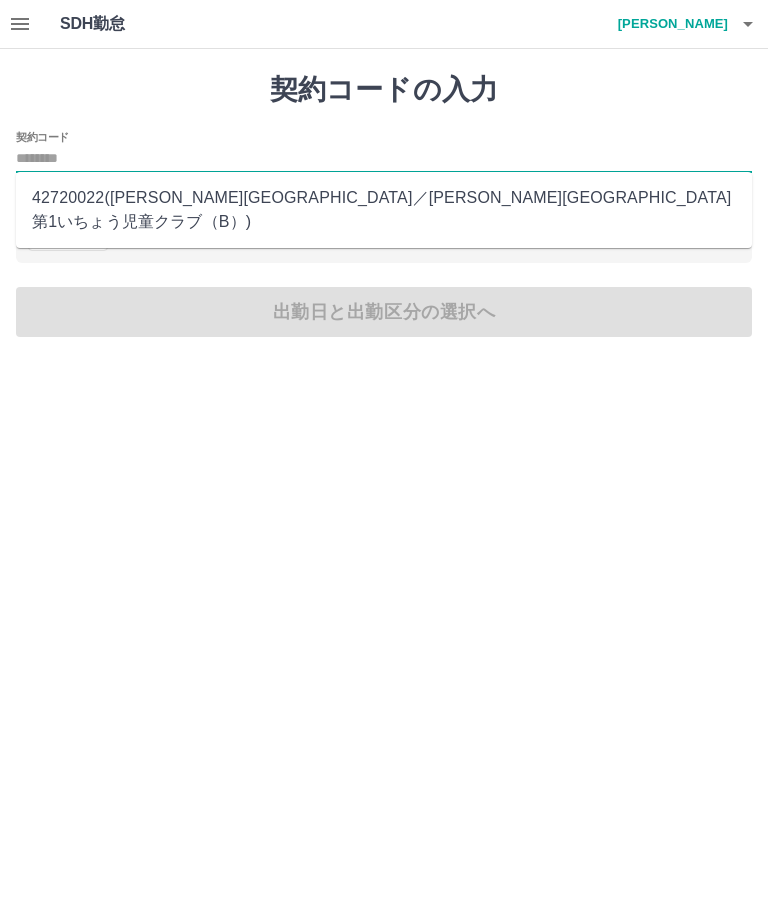 click on "42720022  ( 大仙市 ／ 大仙市第1いちょう児童クラブ（B） )" at bounding box center (384, 210) 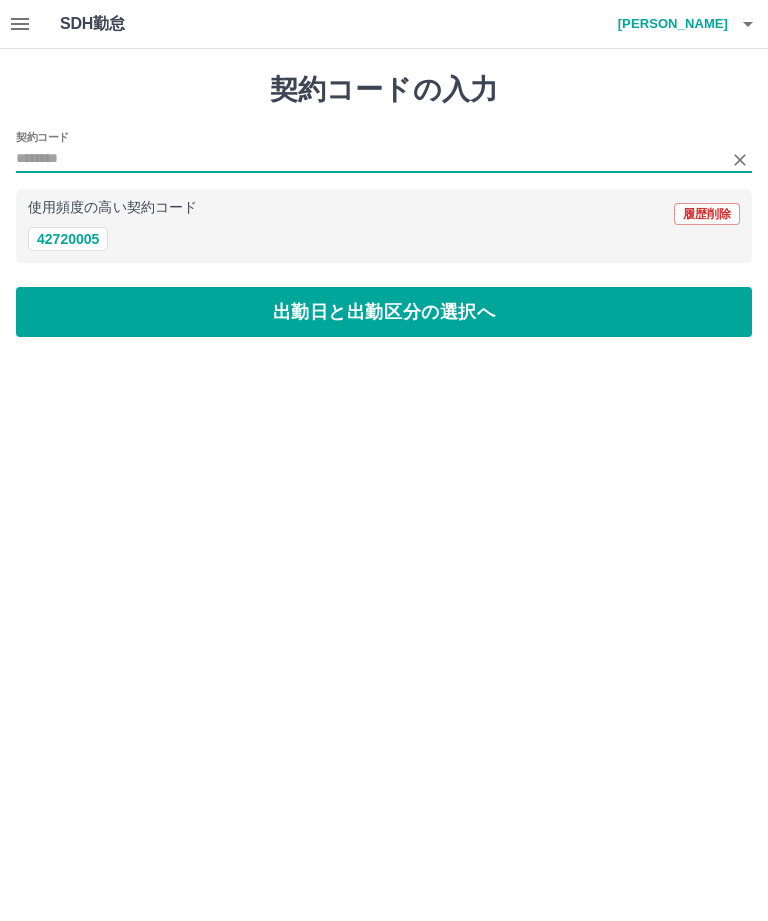 type on "********" 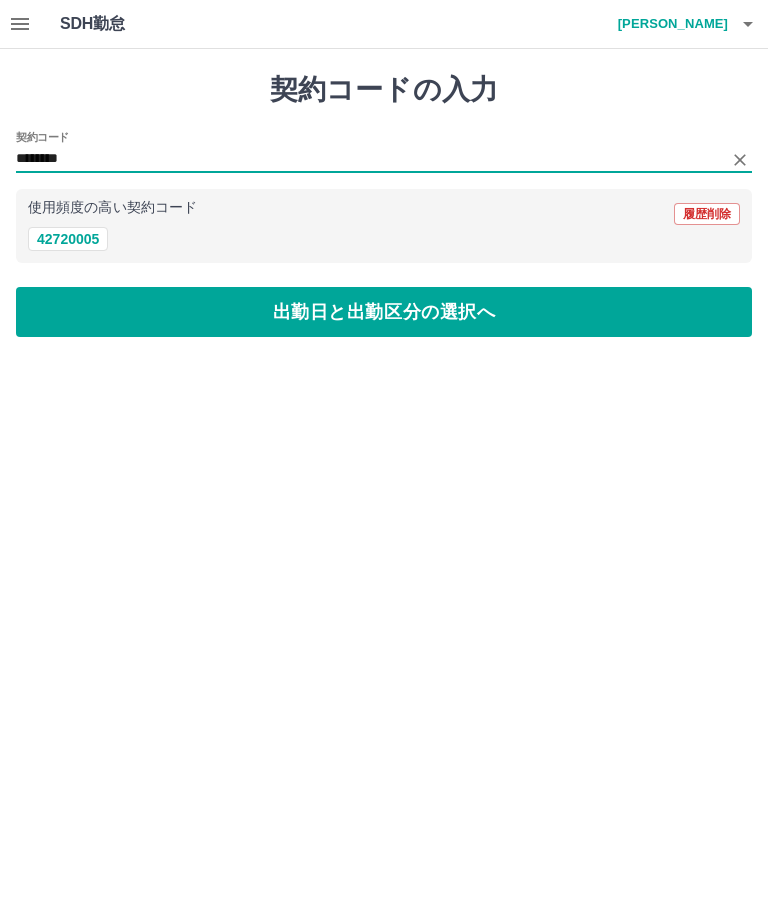 click on "出勤日と出勤区分の選択へ" at bounding box center [384, 312] 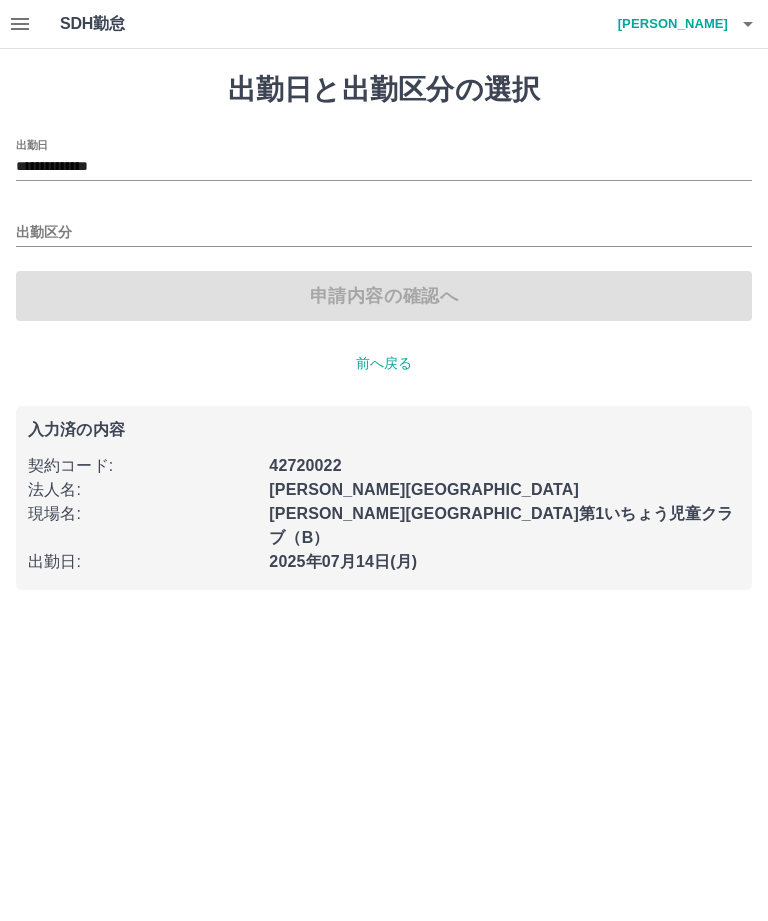 click on "出勤区分" at bounding box center [384, 233] 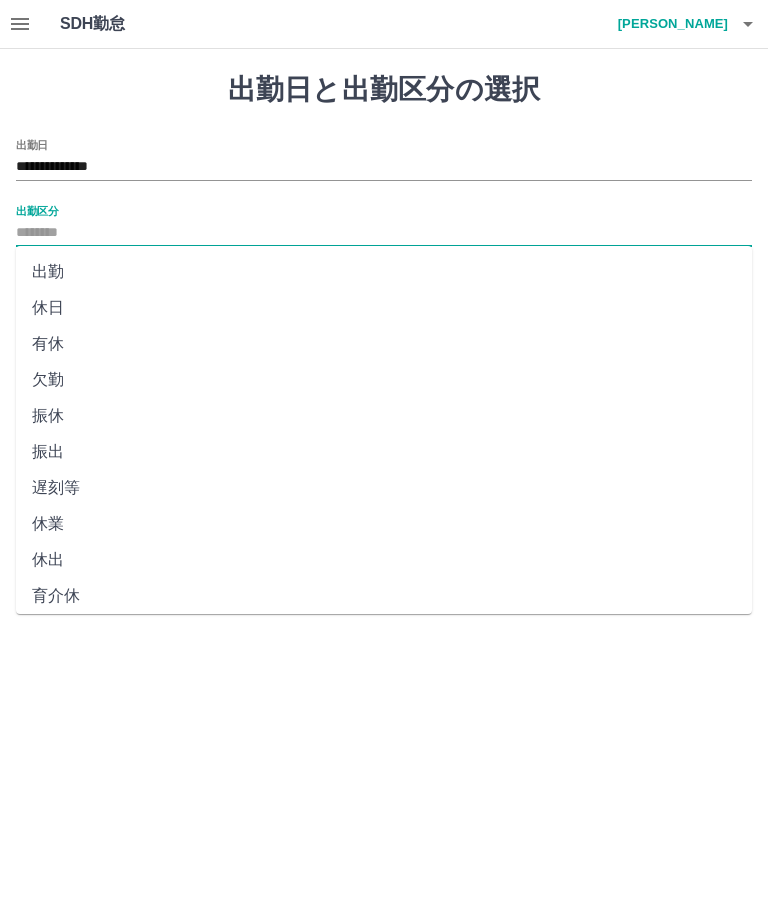 click on "**********" at bounding box center (384, 167) 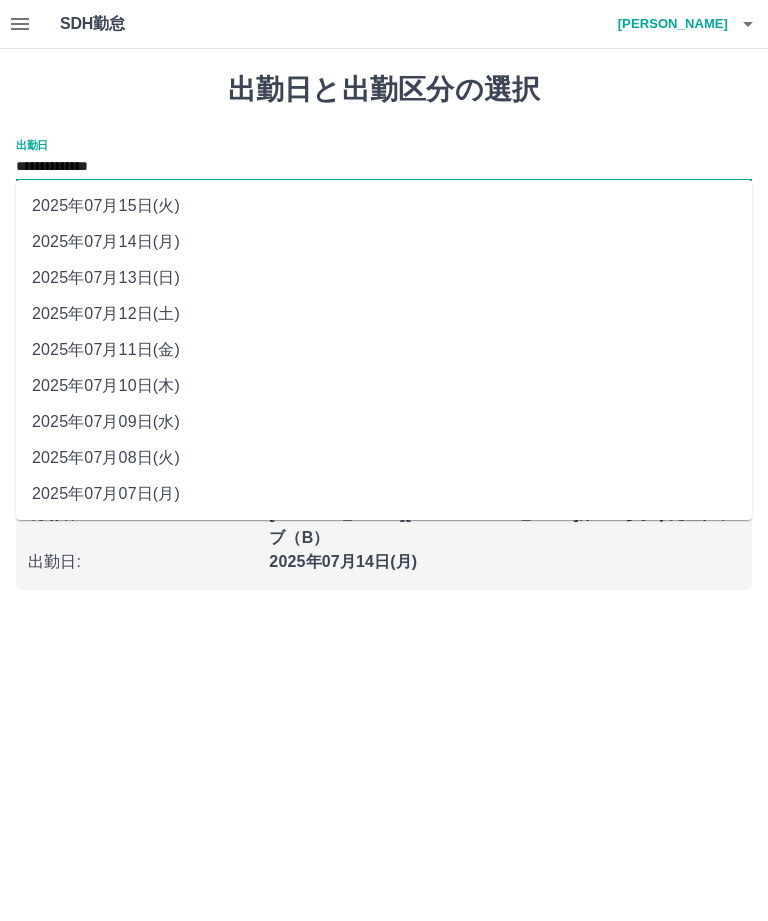 click on "**********" at bounding box center (384, 307) 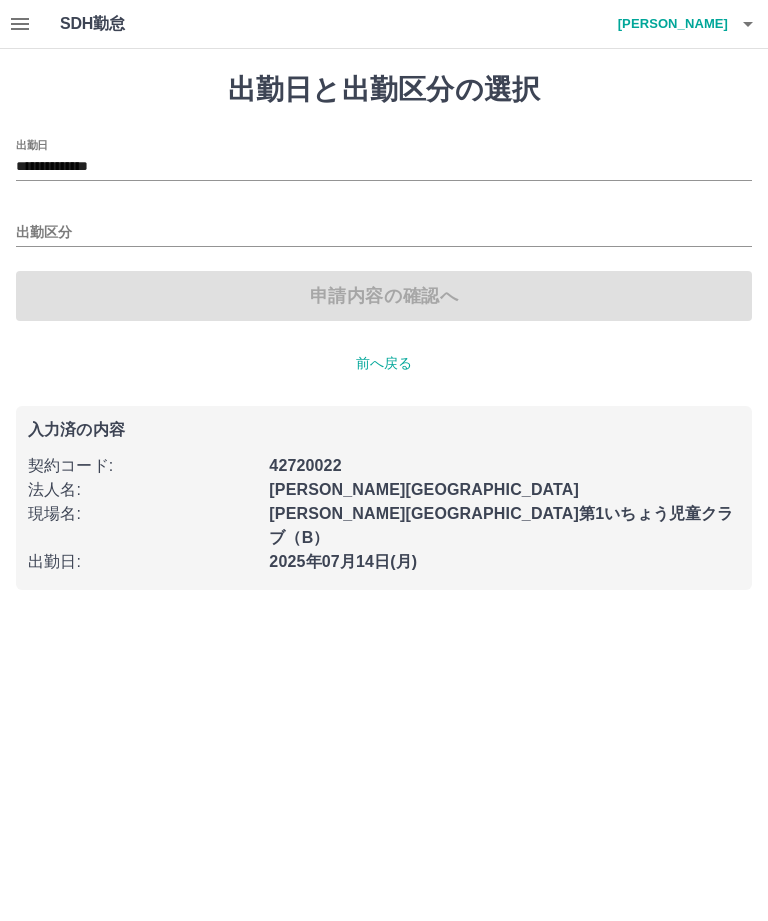 click on "**********" at bounding box center (384, 167) 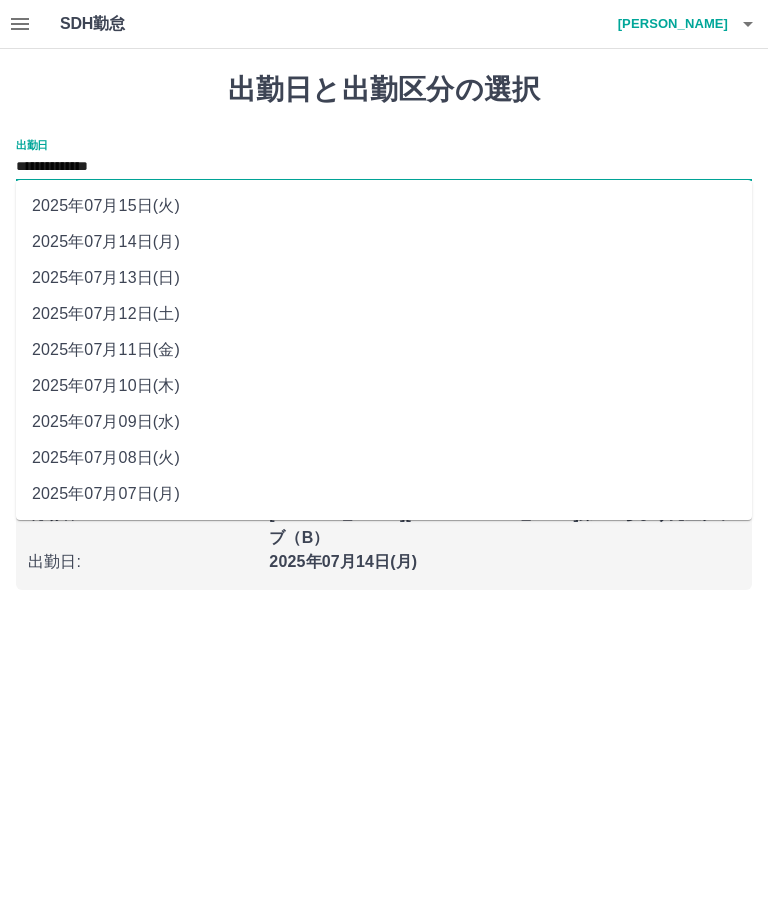 click on "2025年07月12日(土)" at bounding box center [384, 314] 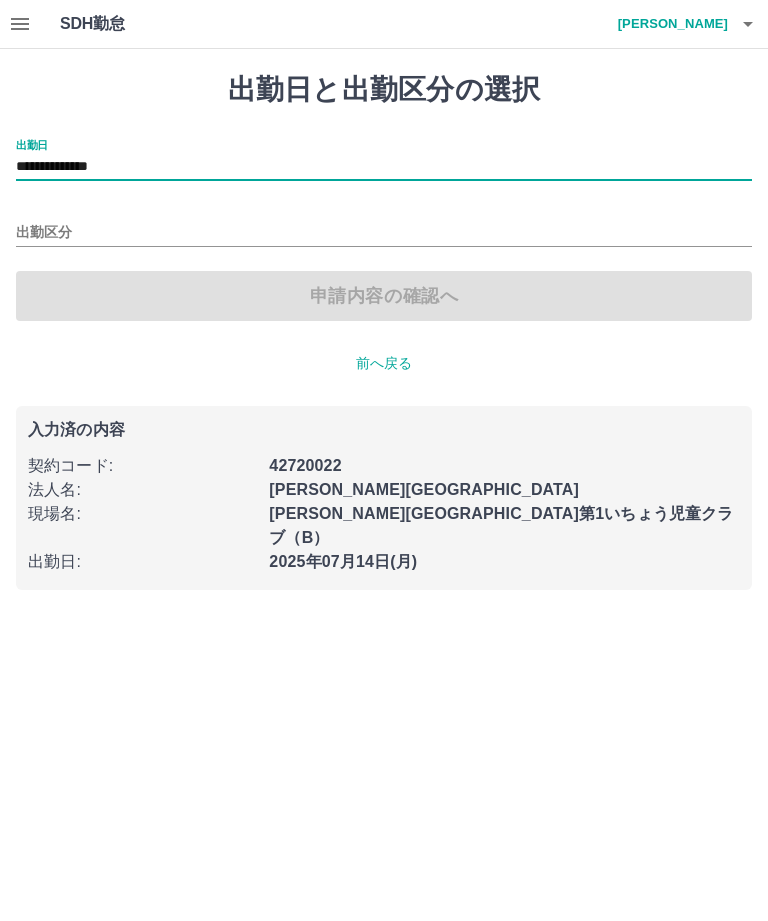 type on "**********" 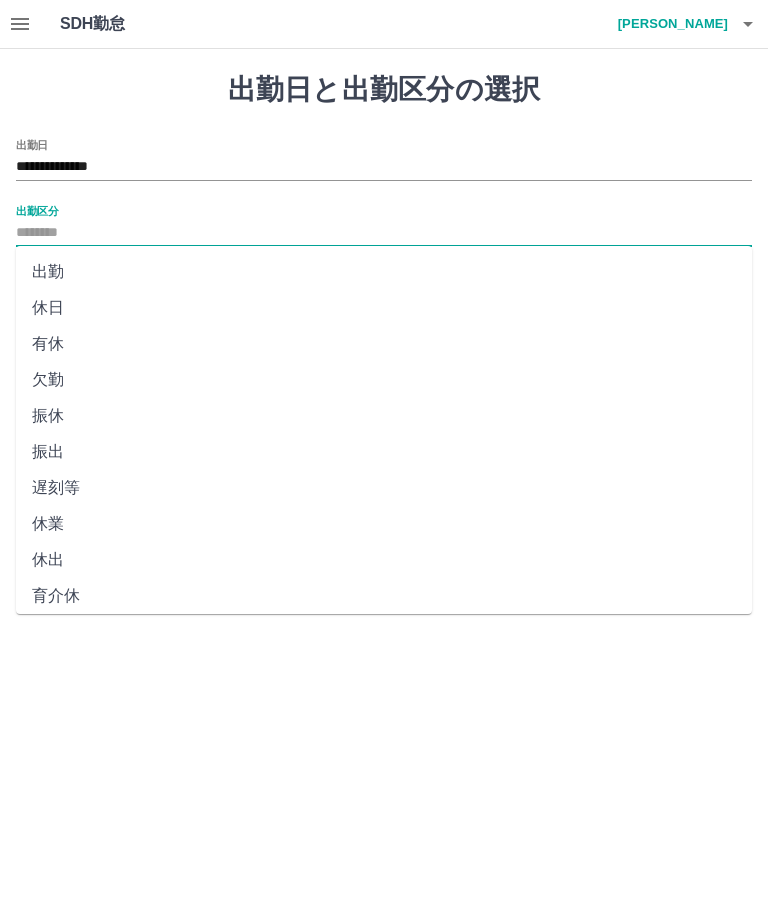 click on "出勤" at bounding box center [384, 272] 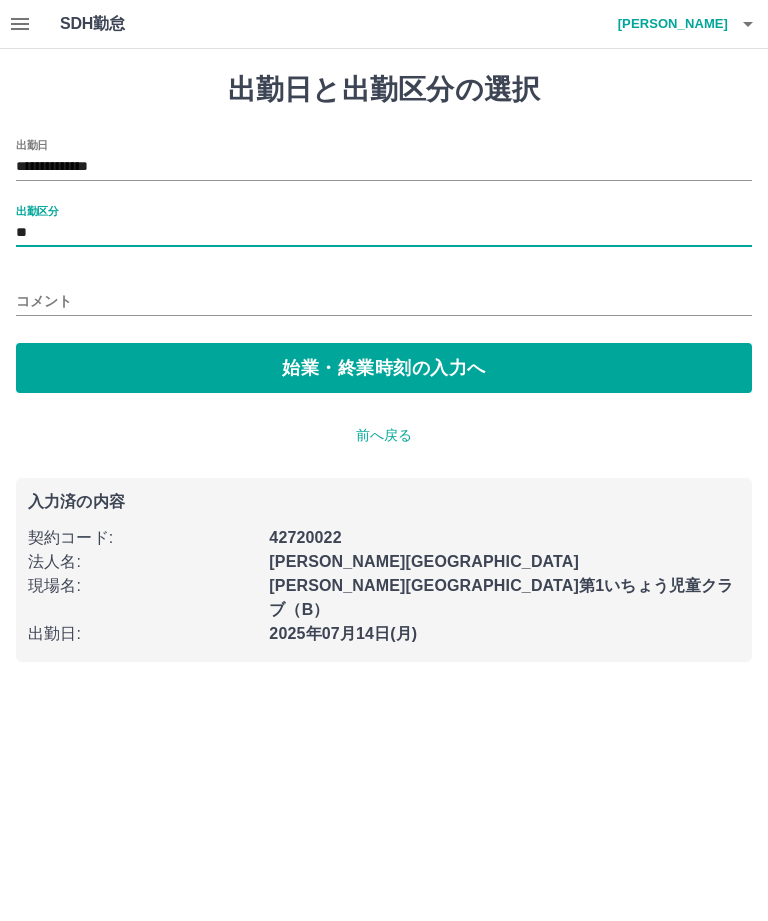 click on "始業・終業時刻の入力へ" at bounding box center [384, 368] 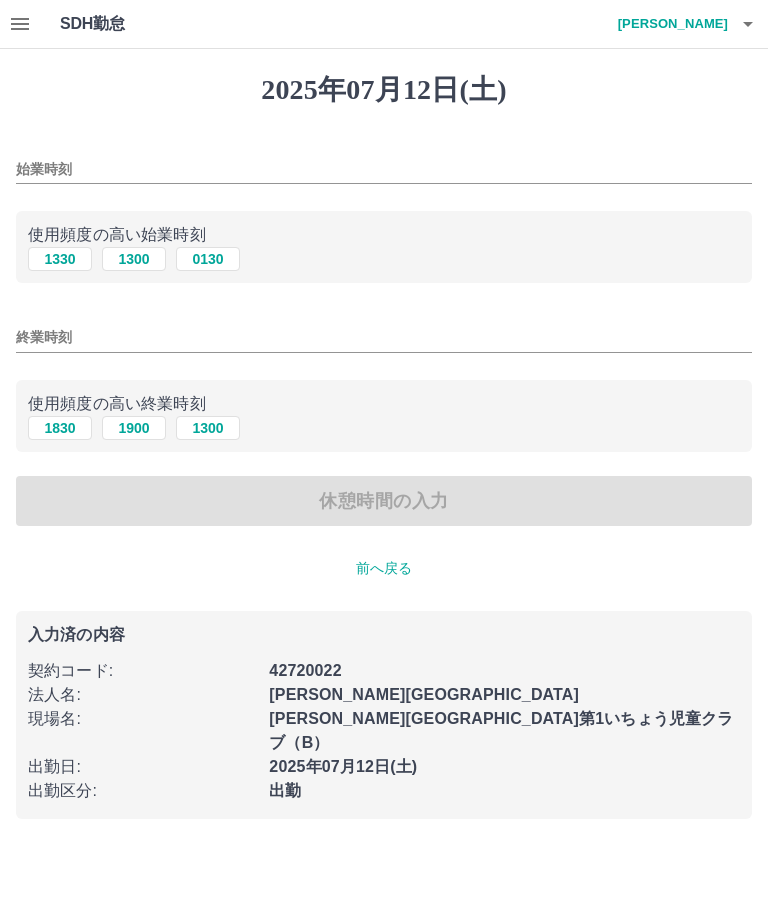 click on "1300" at bounding box center [134, 259] 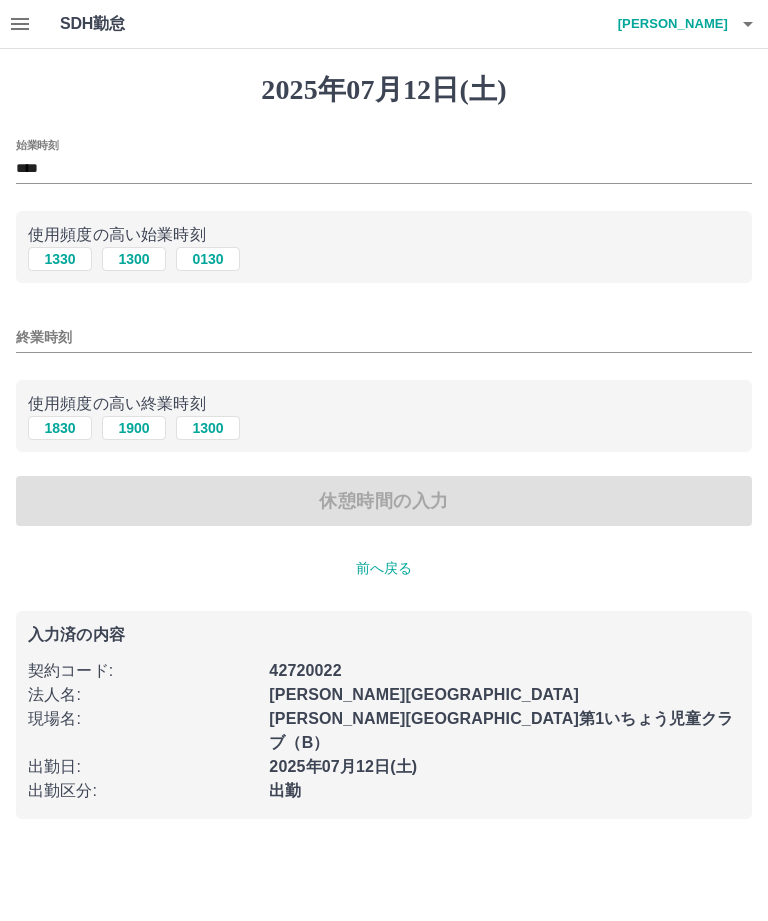 click on "1900" at bounding box center (134, 428) 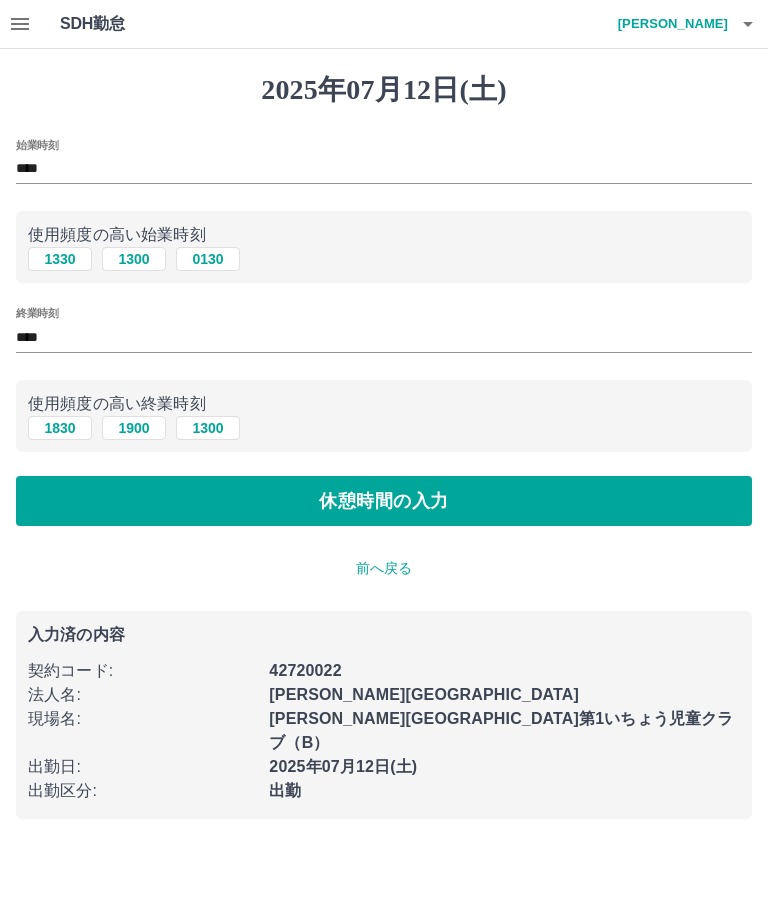 click on "休憩時間の入力" at bounding box center (384, 501) 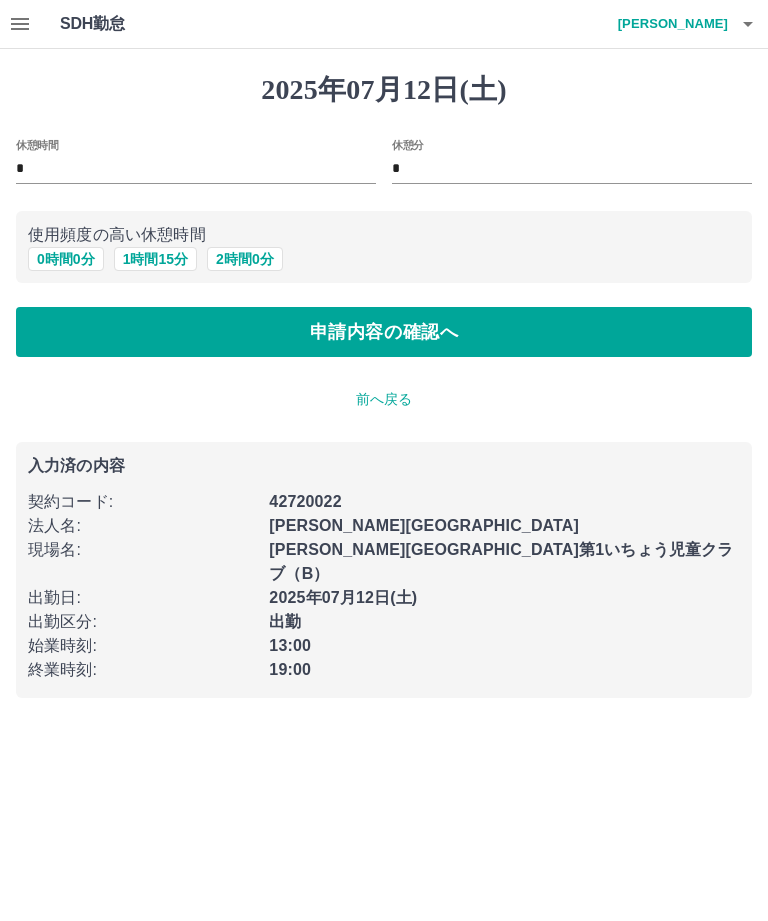 click on "申請内容の確認へ" at bounding box center [384, 332] 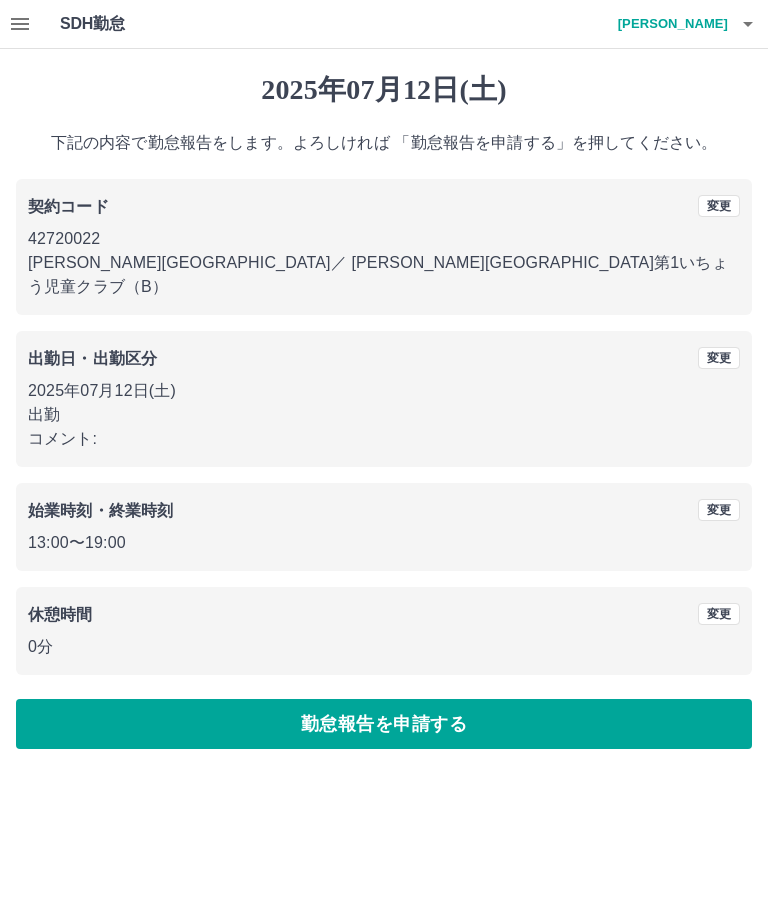 click on "勤怠報告を申請する" at bounding box center (384, 724) 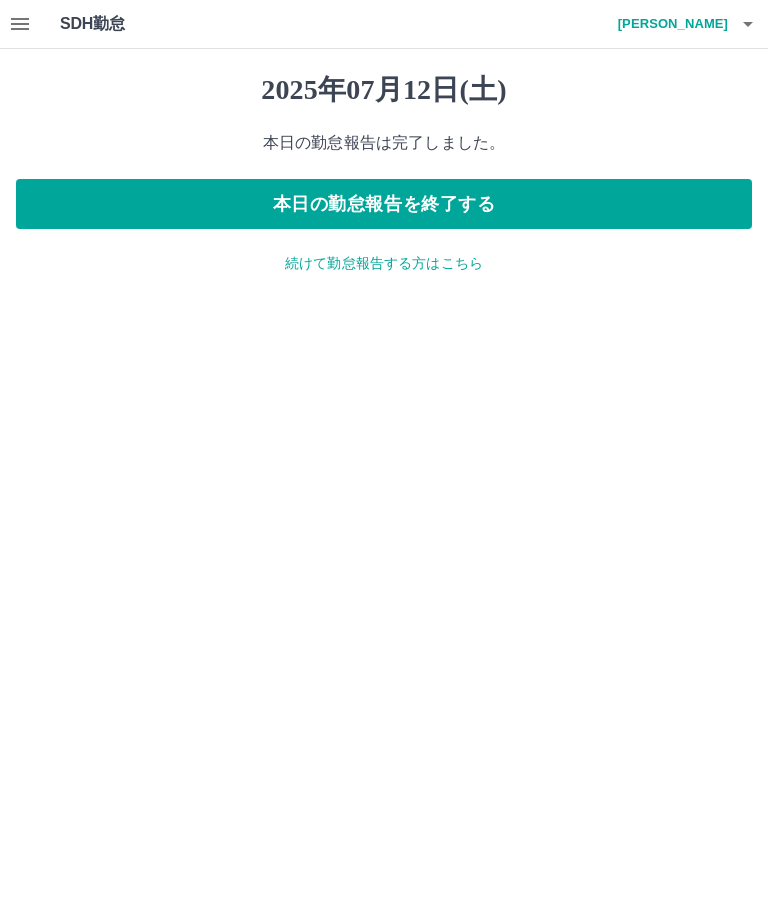 click on "本日の勤怠報告を終了する" at bounding box center [384, 204] 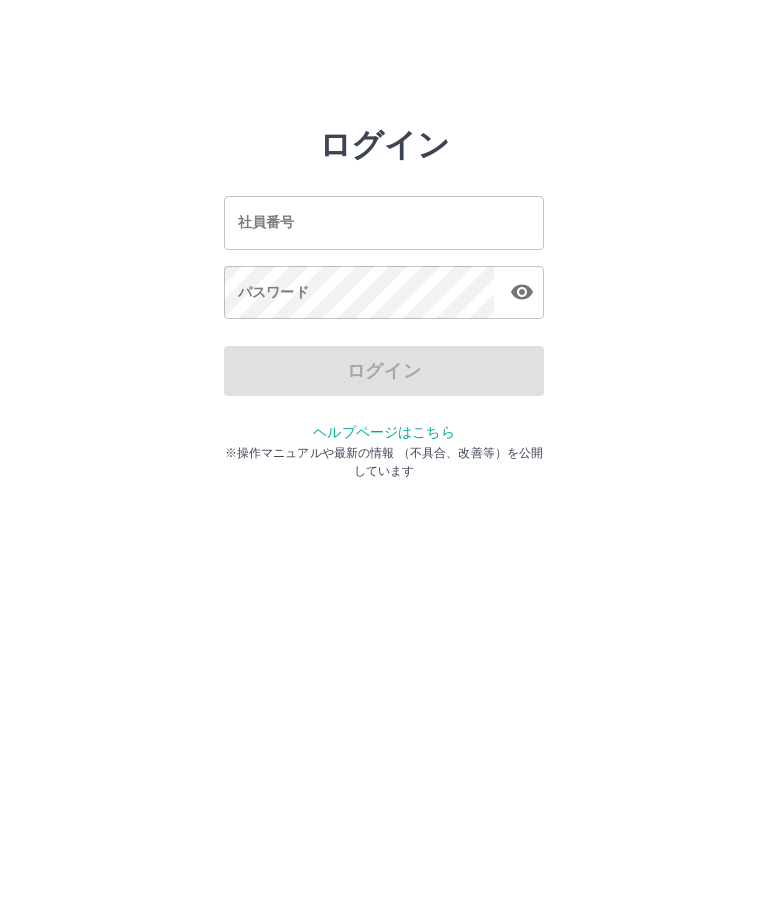 scroll, scrollTop: 0, scrollLeft: 0, axis: both 